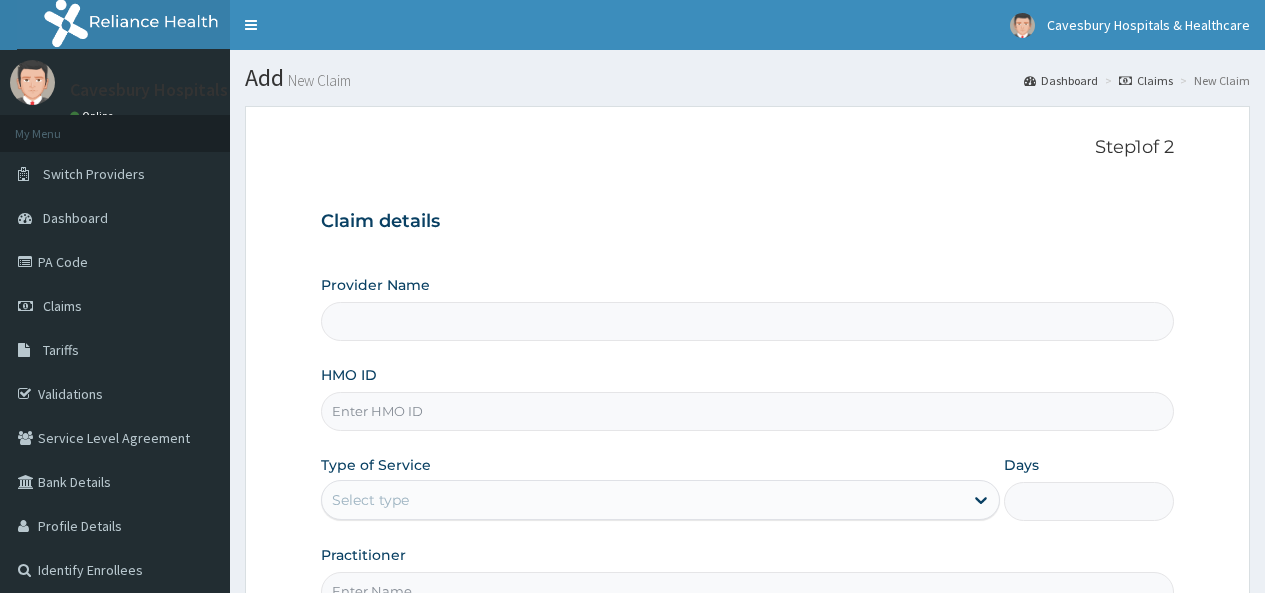 scroll, scrollTop: 0, scrollLeft: 0, axis: both 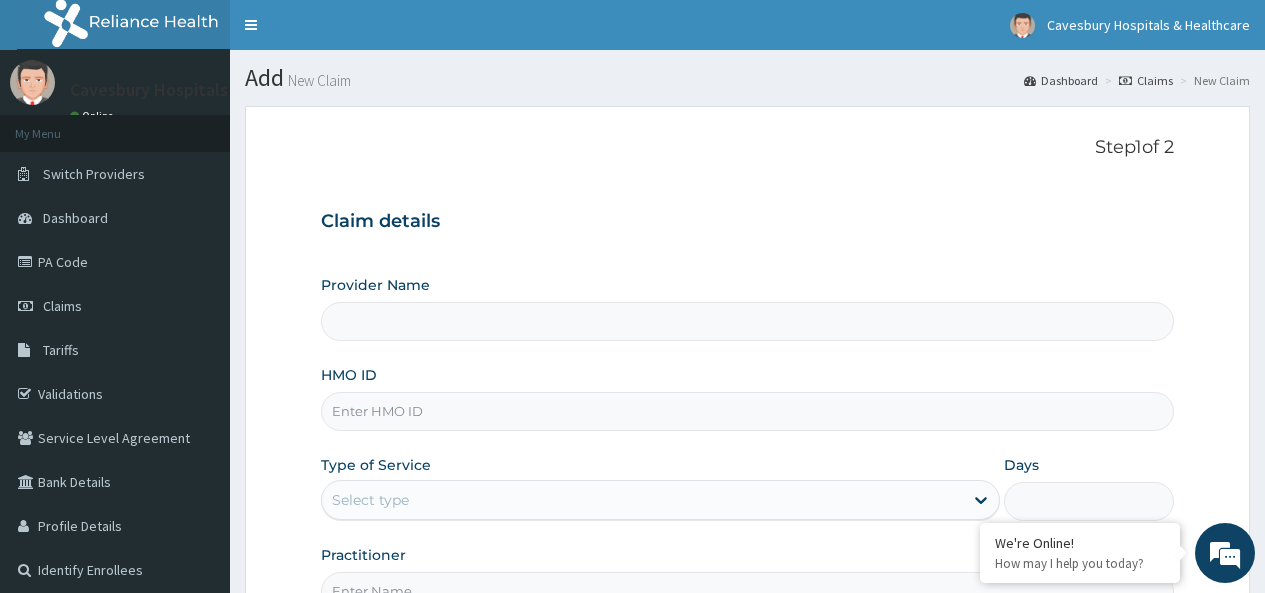 type on "Cavesbury Hospital And Healthcare Ltd" 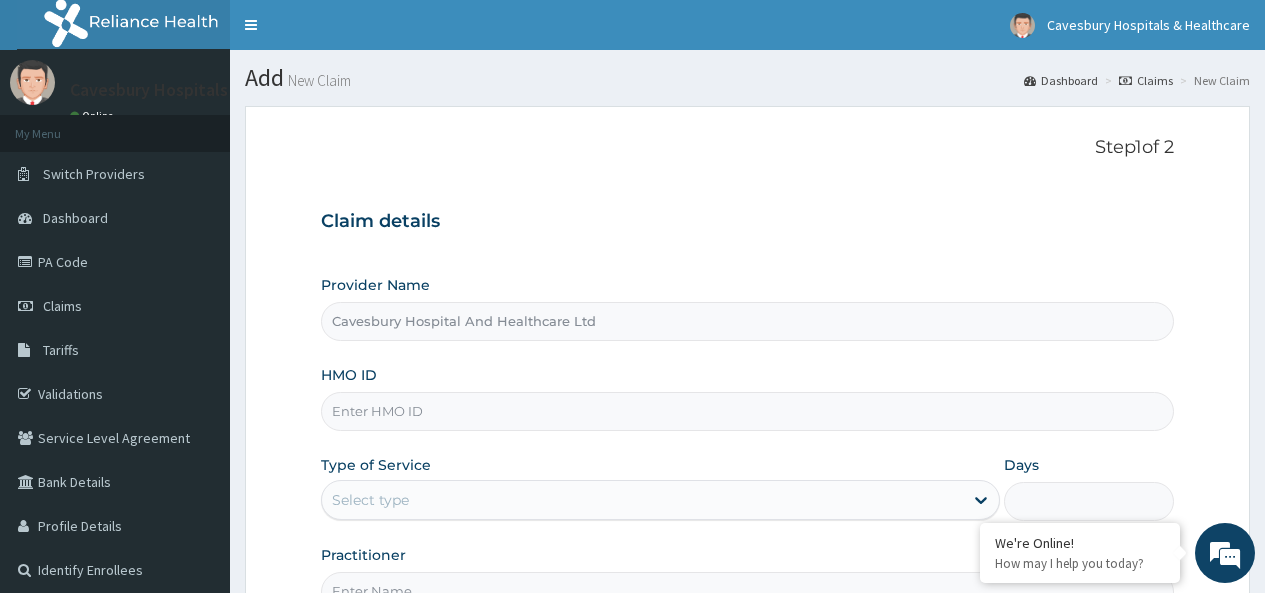 scroll, scrollTop: 0, scrollLeft: 0, axis: both 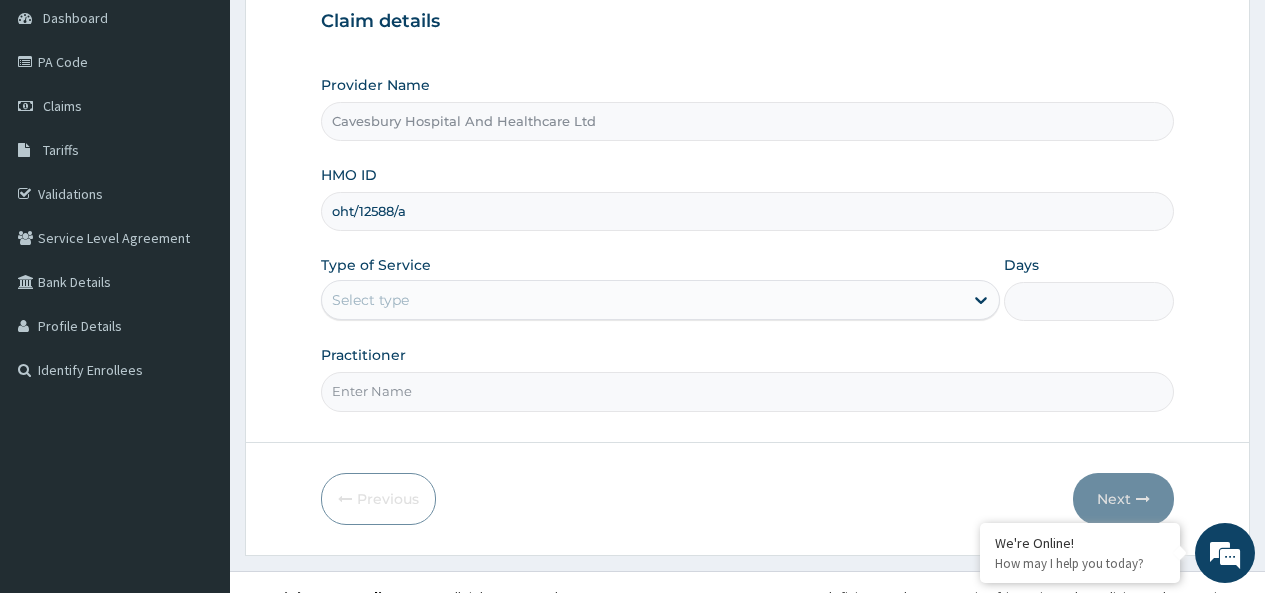 type on "oht/12588/a" 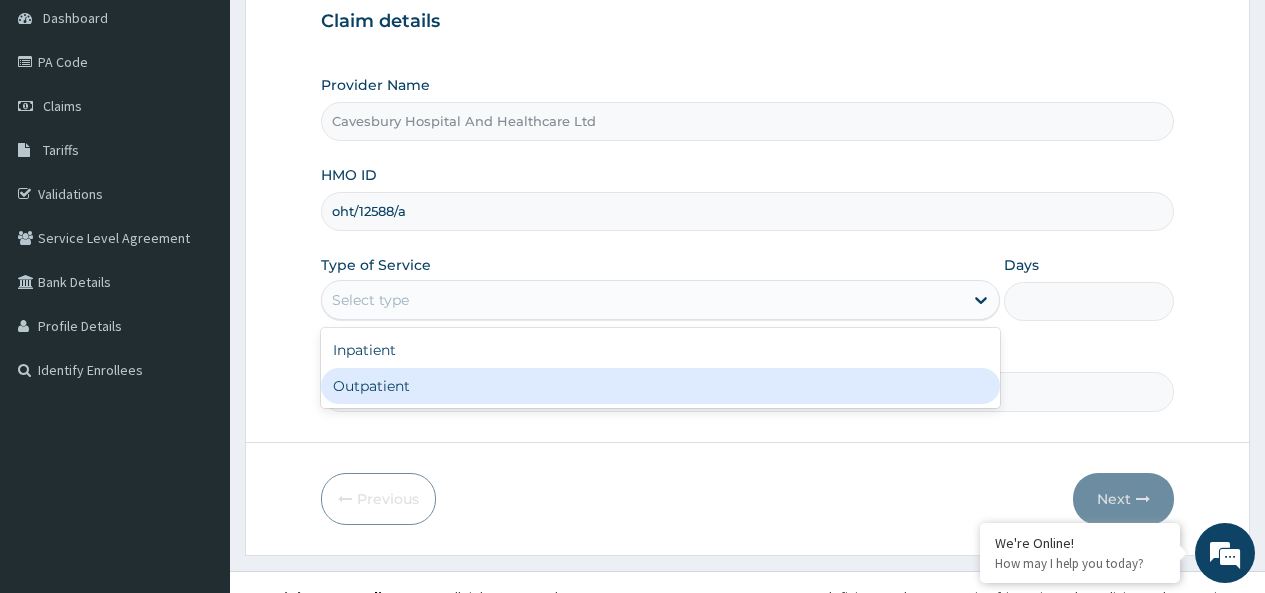 click on "Outpatient" at bounding box center [660, 386] 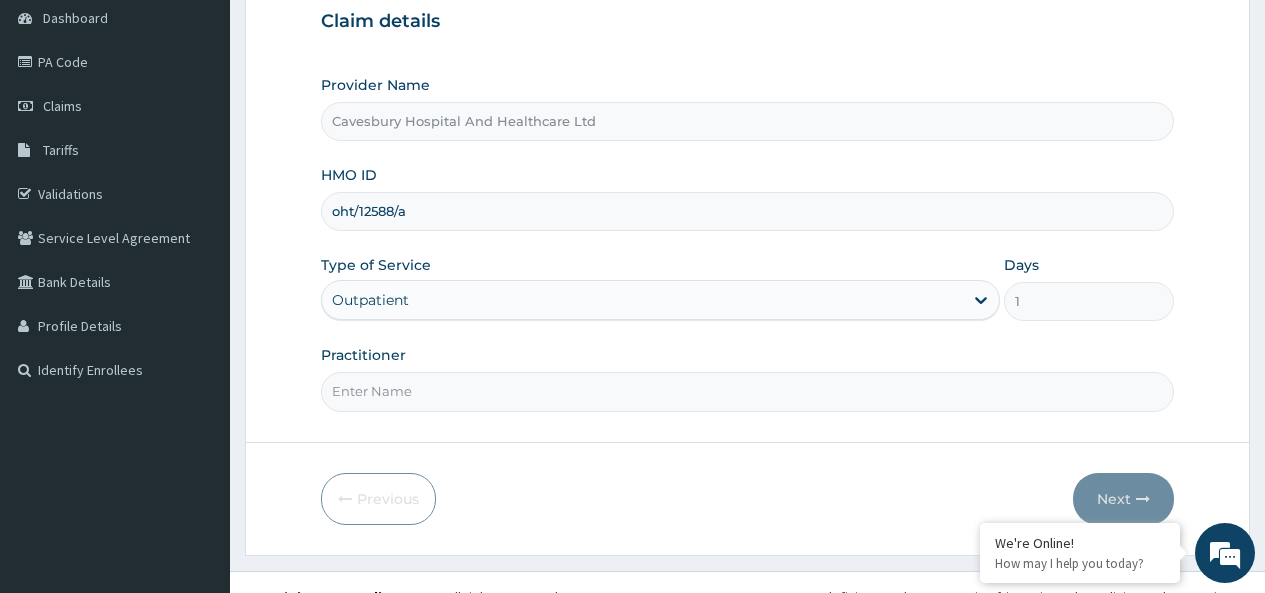 click on "Practitioner" at bounding box center (747, 391) 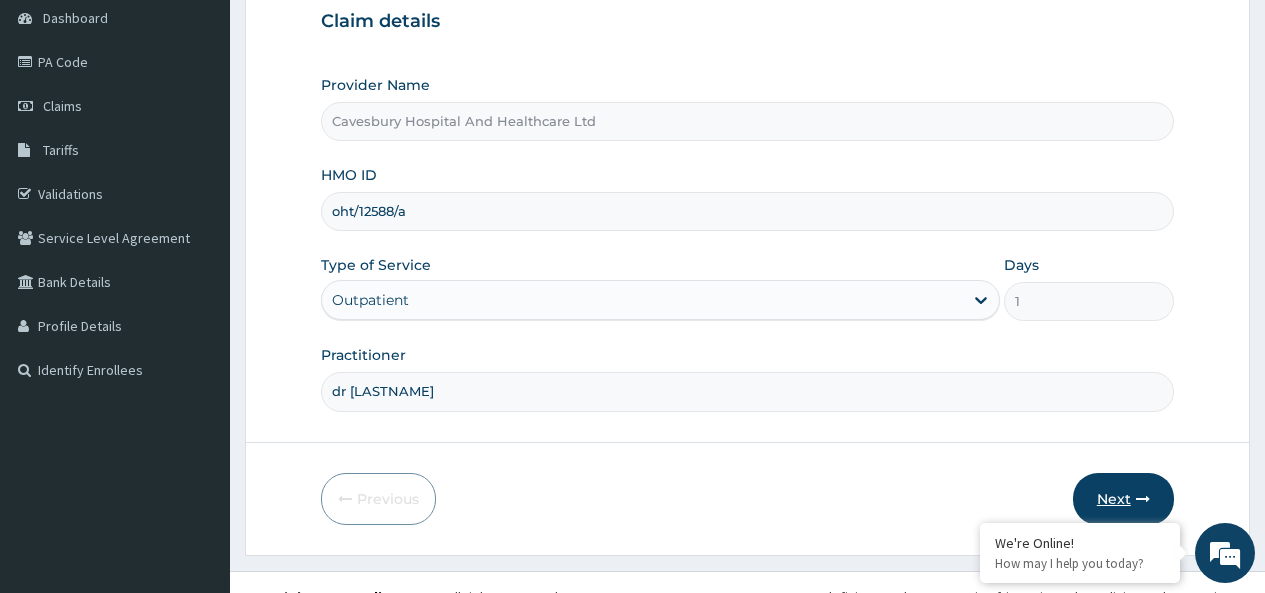 click at bounding box center (1143, 499) 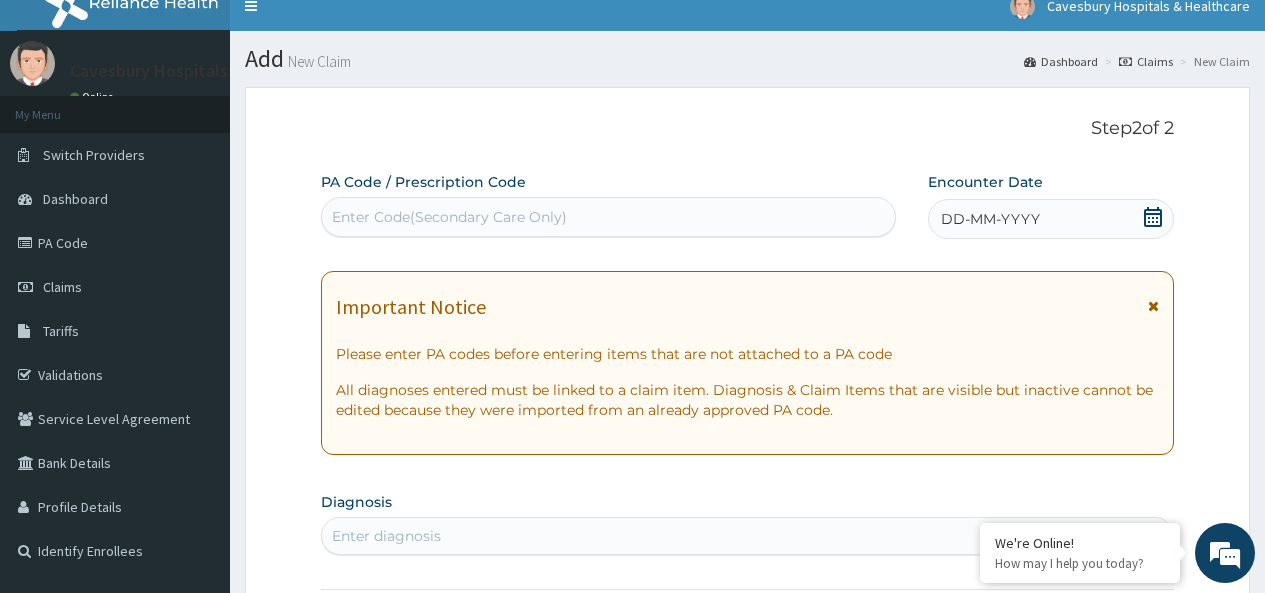 scroll, scrollTop: 0, scrollLeft: 0, axis: both 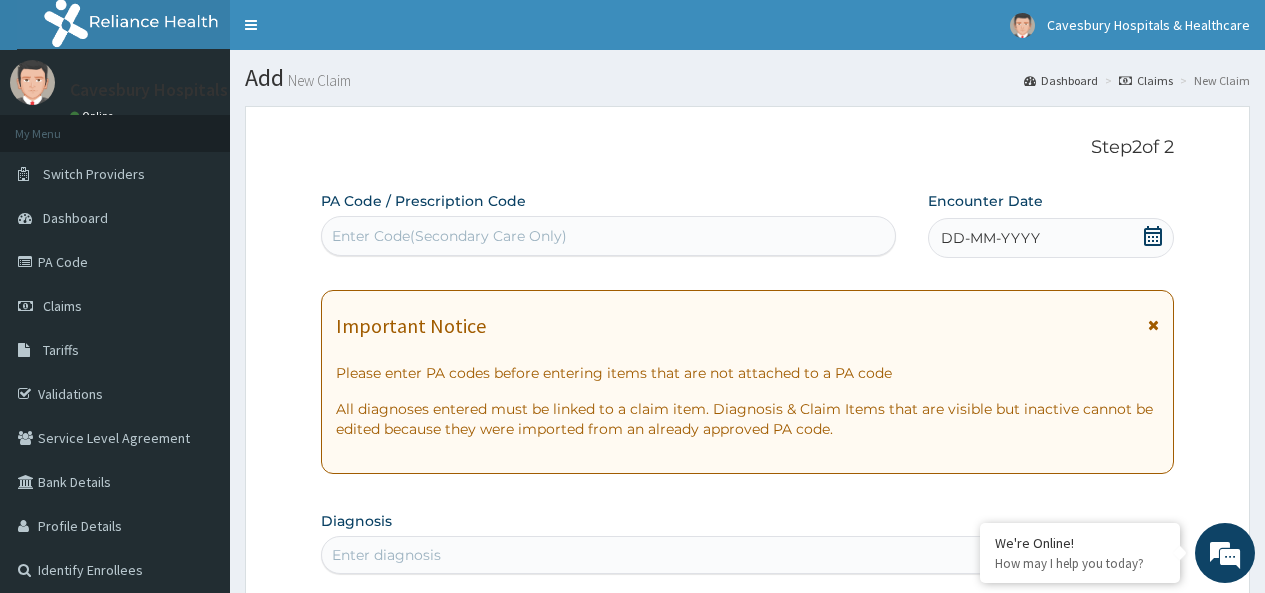 click on "DD-MM-YYYY" at bounding box center [1051, 238] 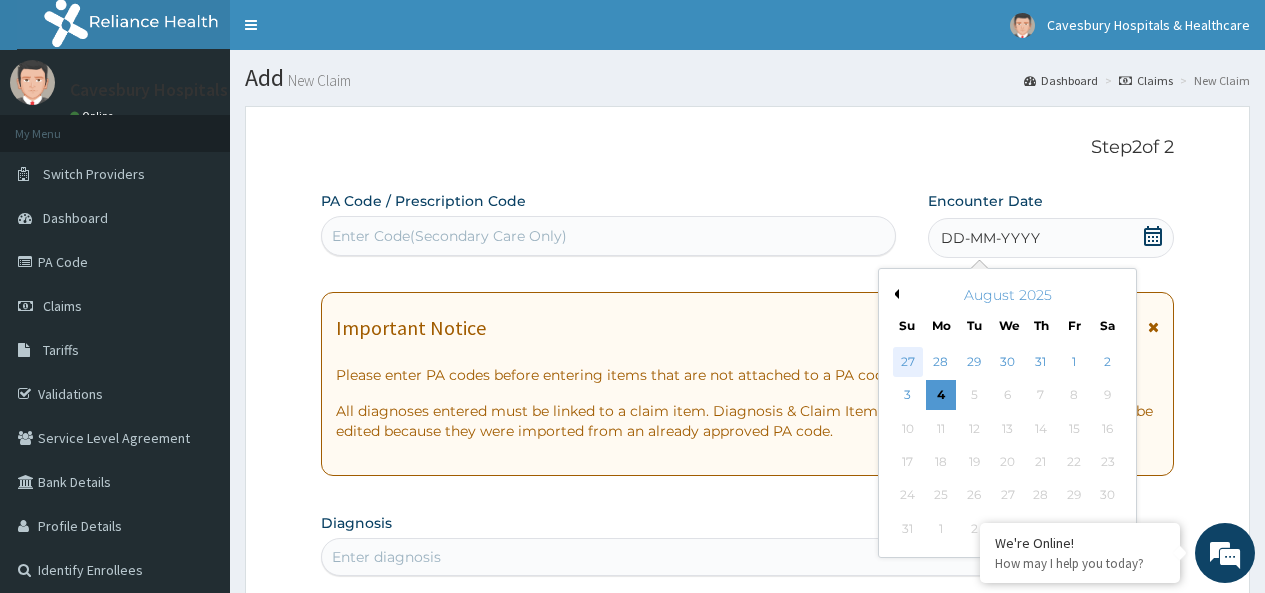 click on "27" at bounding box center [907, 362] 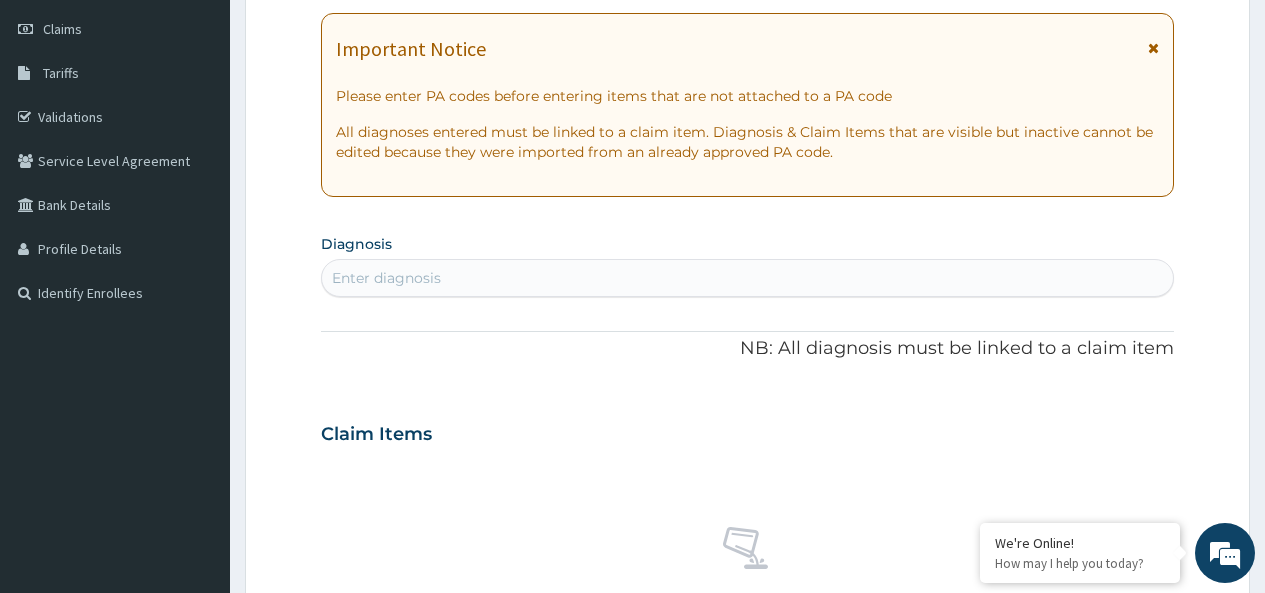 scroll, scrollTop: 300, scrollLeft: 0, axis: vertical 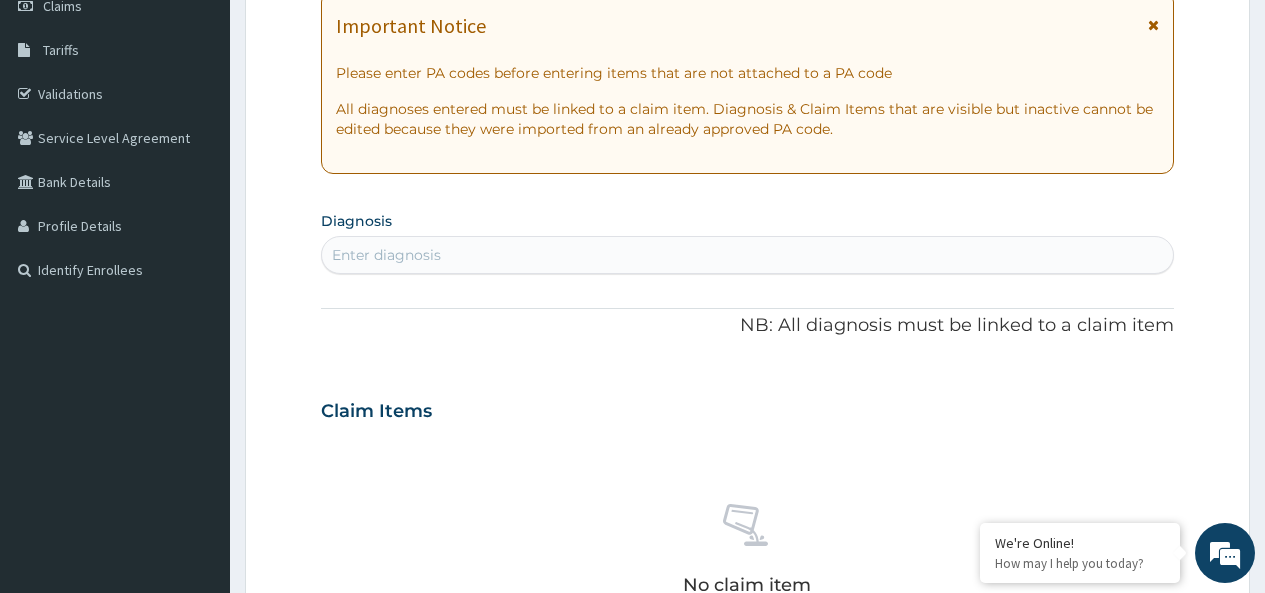 click on "Enter diagnosis" at bounding box center [747, 255] 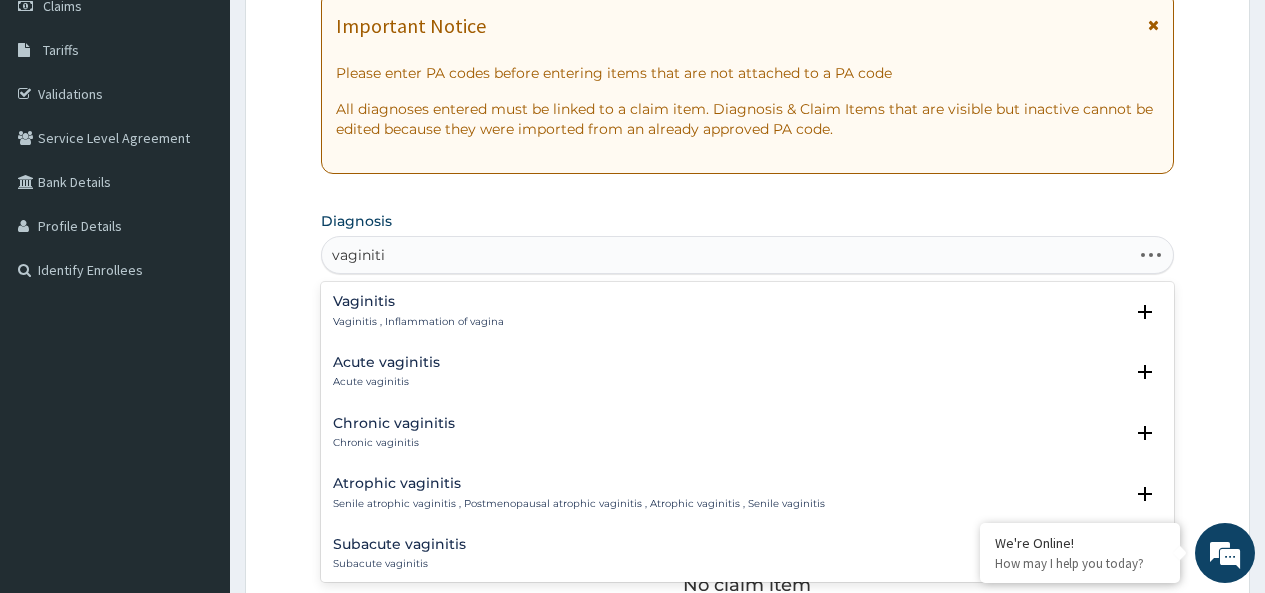 type on "vaginitis" 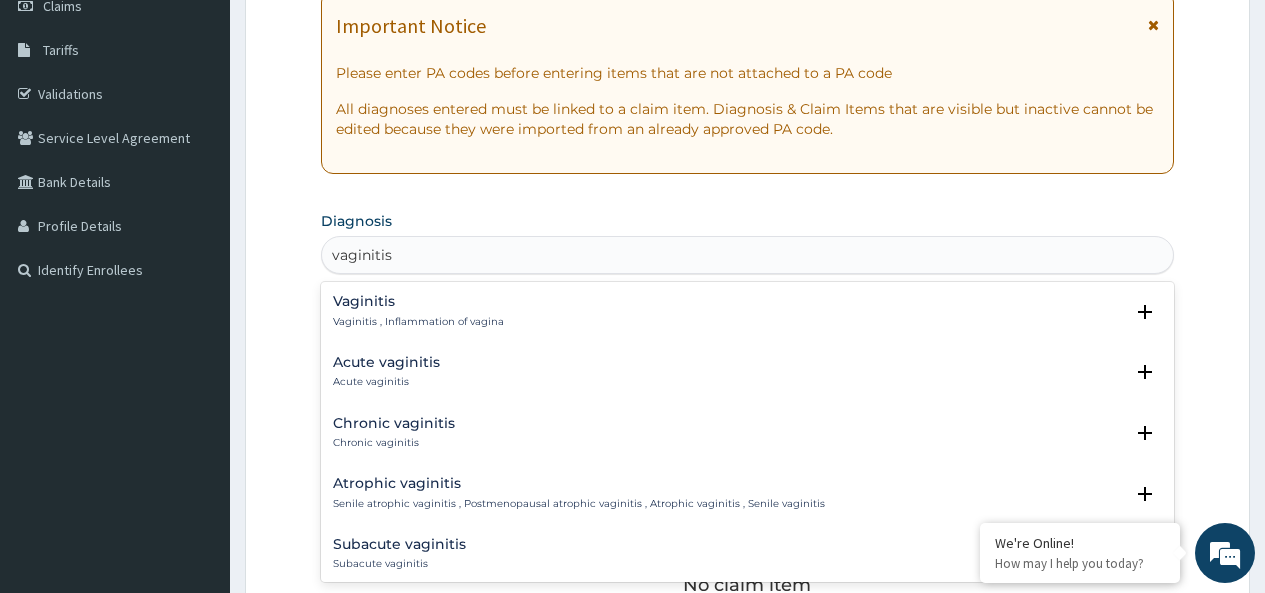 click on "Vaginitis , Inflammation of vagina" at bounding box center (418, 322) 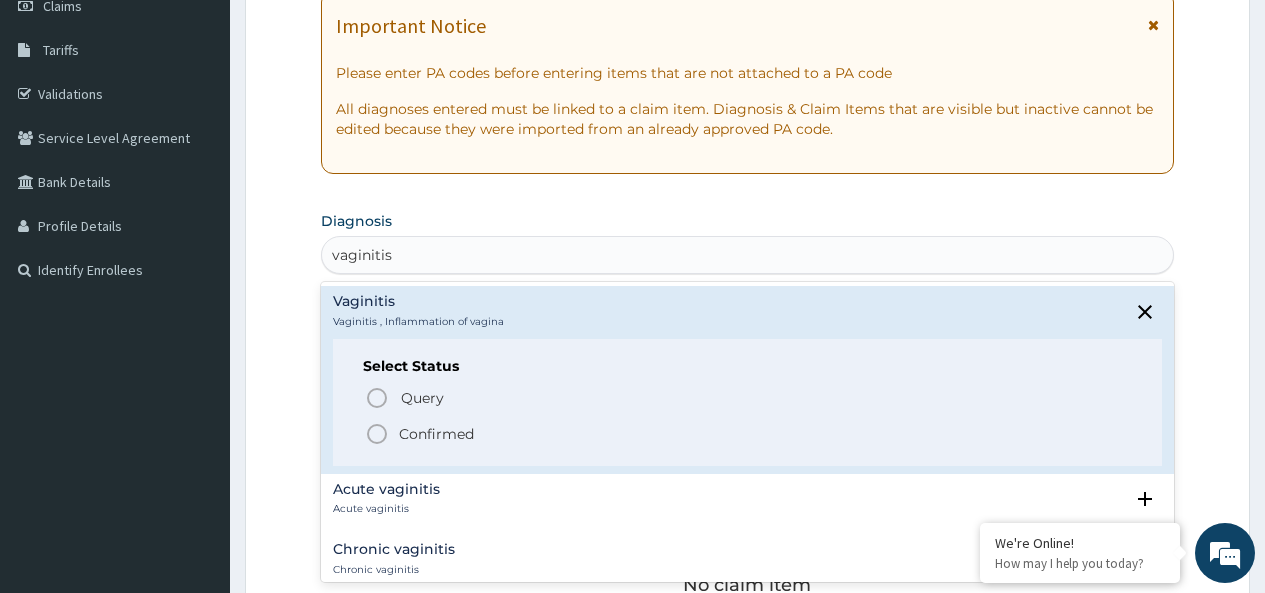 click on "Confirmed" at bounding box center [436, 434] 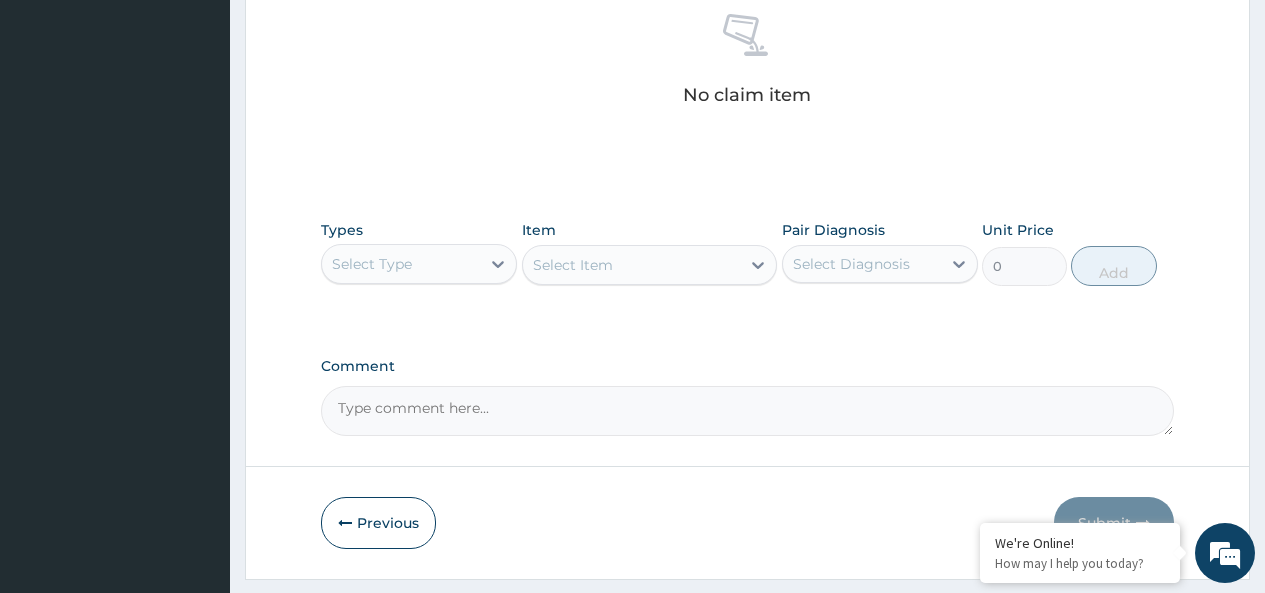 scroll, scrollTop: 800, scrollLeft: 0, axis: vertical 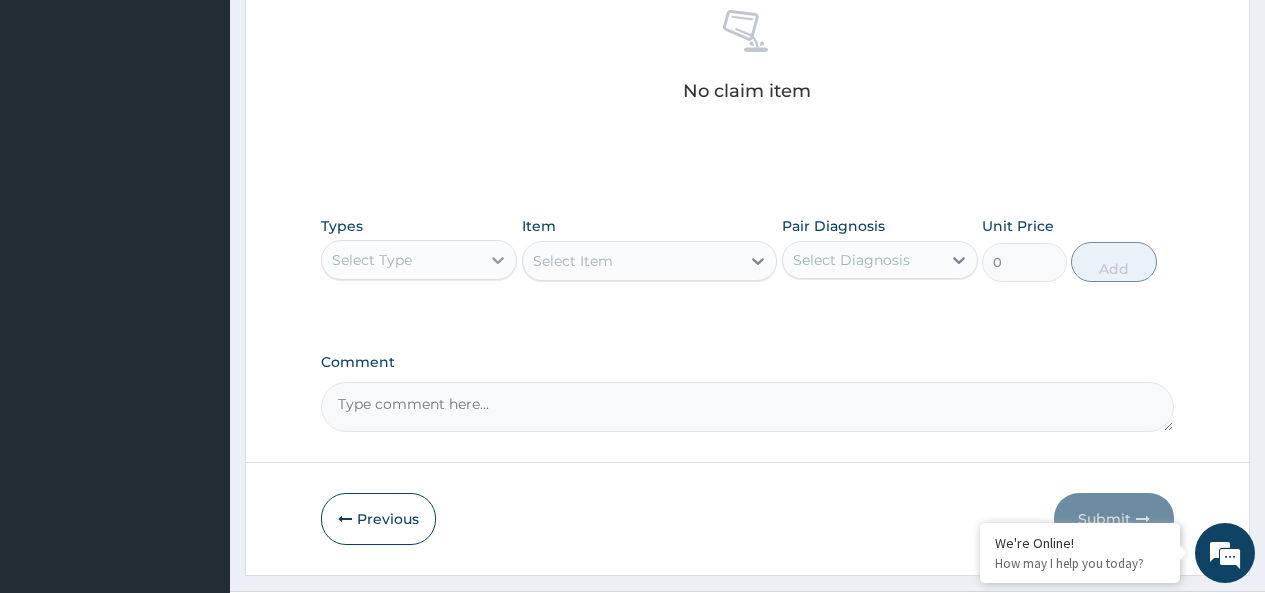 click at bounding box center [498, 260] 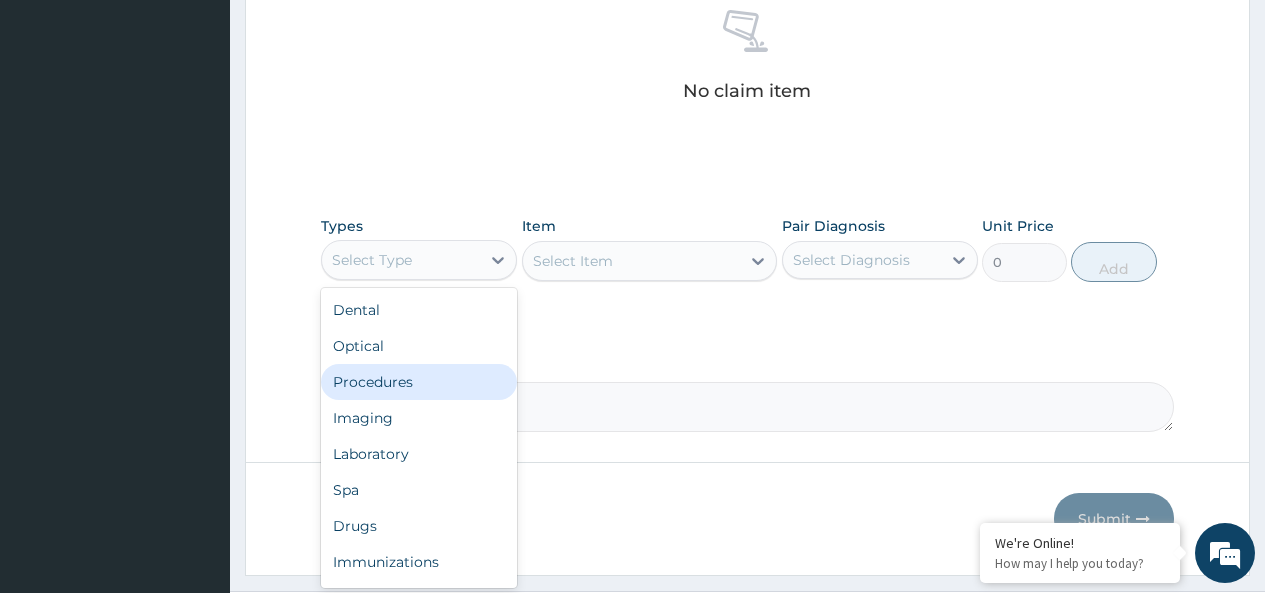 click on "Procedures" at bounding box center [419, 382] 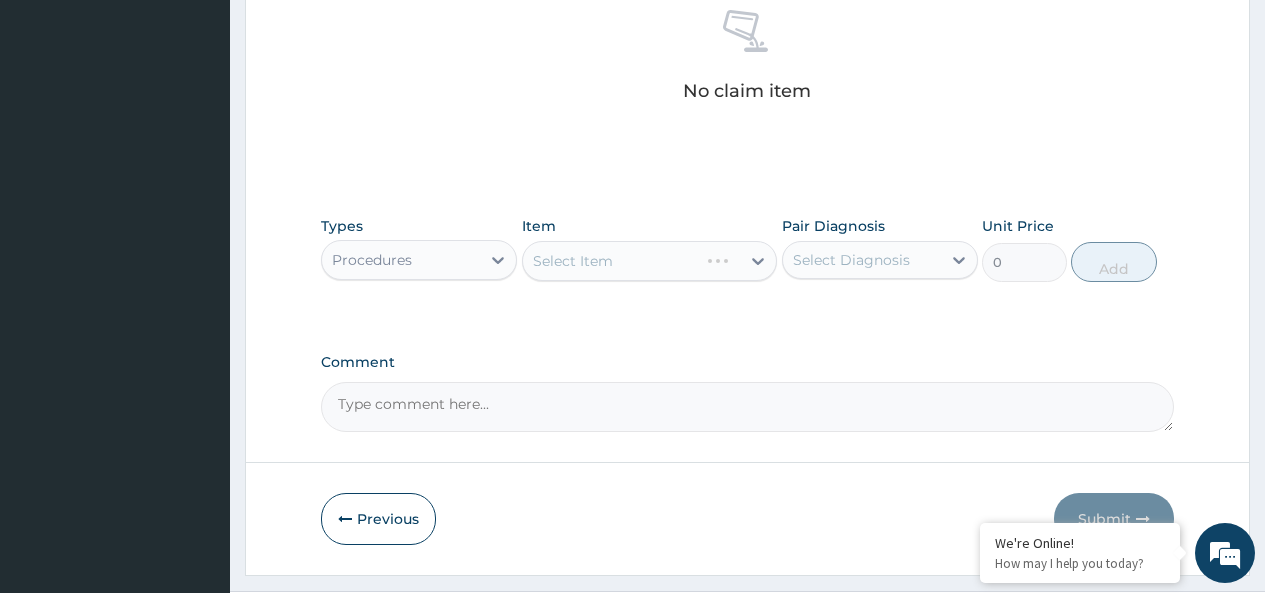 click on "Select Item" at bounding box center (650, 261) 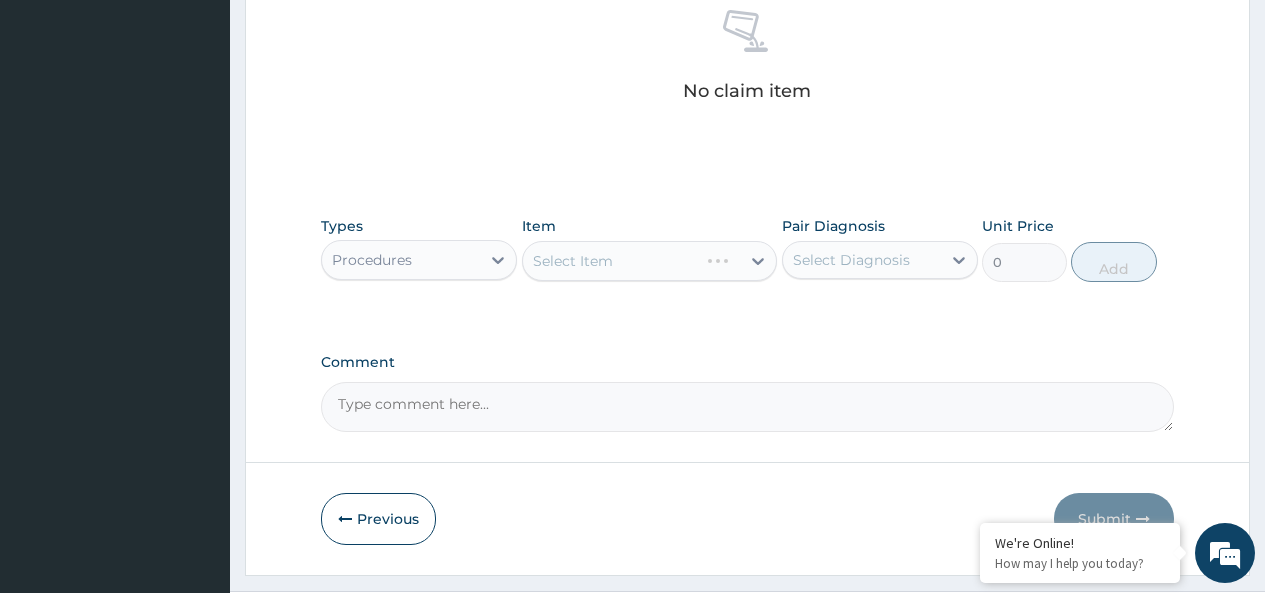 click on "Select Item" at bounding box center [650, 261] 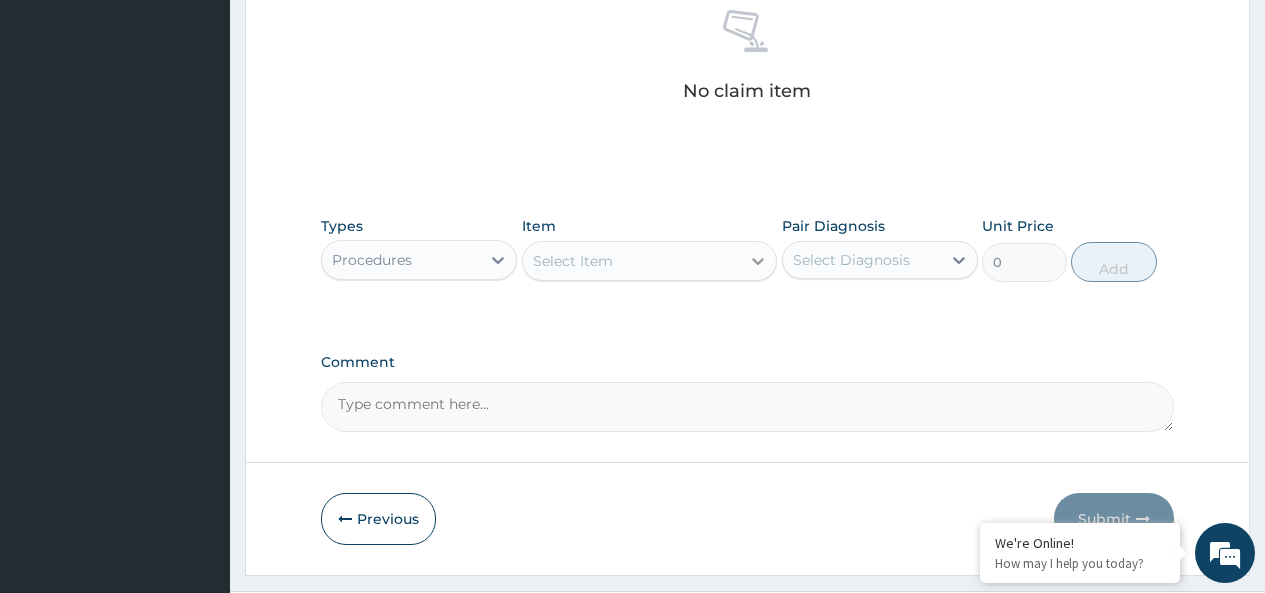click 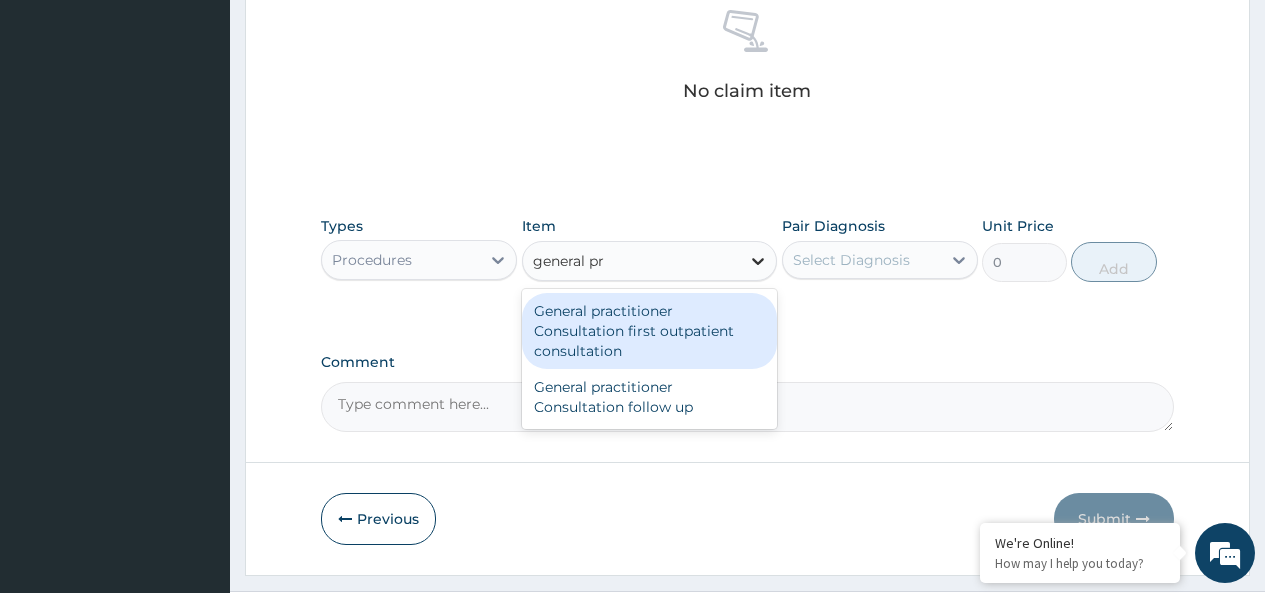 type on "general pra" 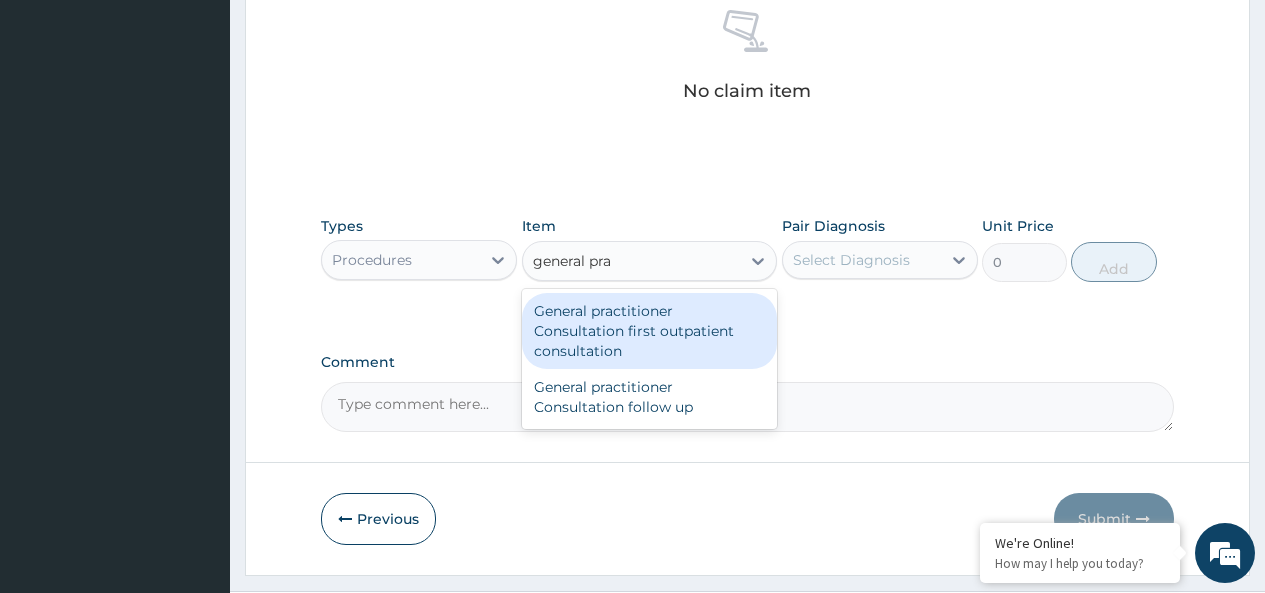 click on "General practitioner Consultation first outpatient consultation" at bounding box center (650, 331) 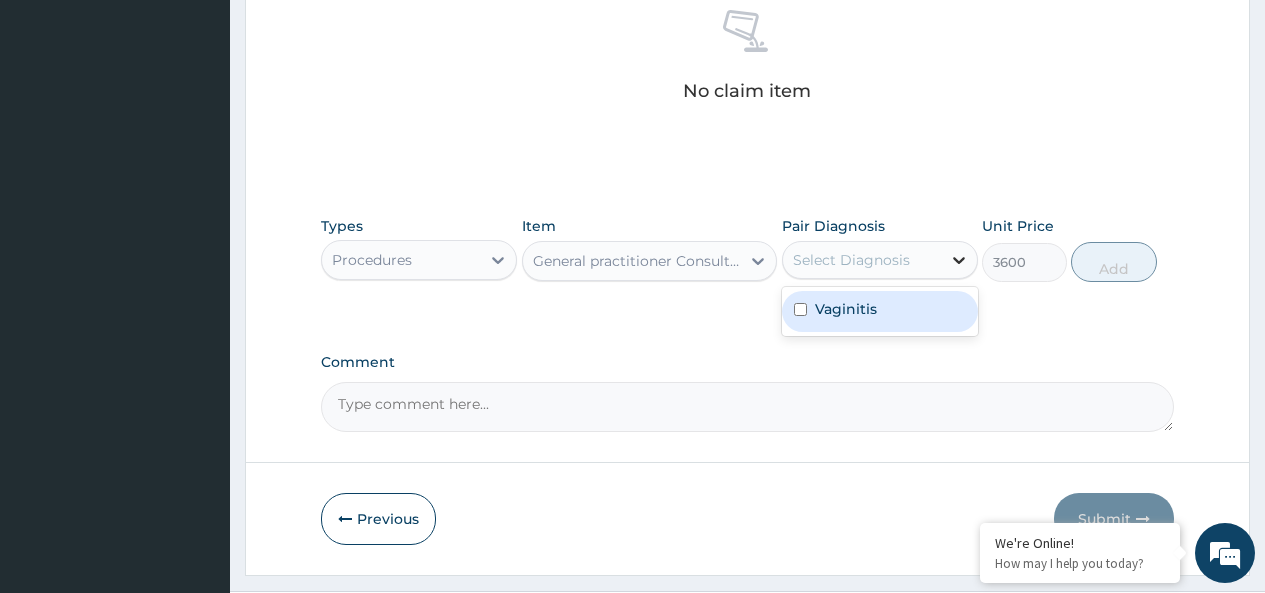 click 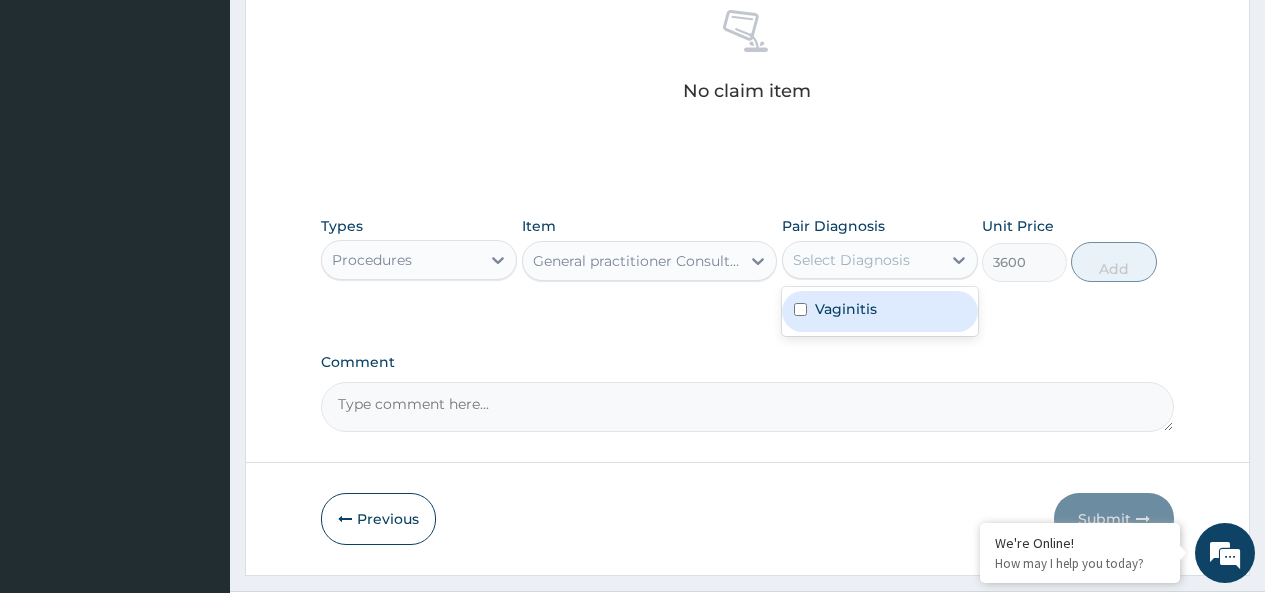 click on "Vaginitis" at bounding box center [846, 309] 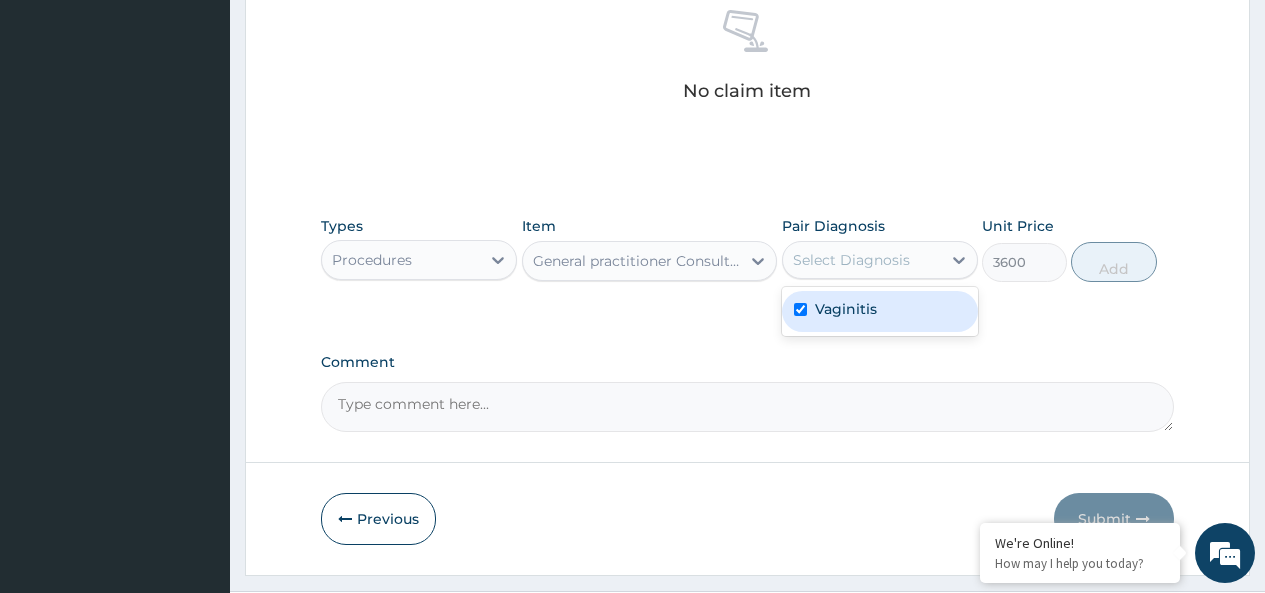 checkbox on "true" 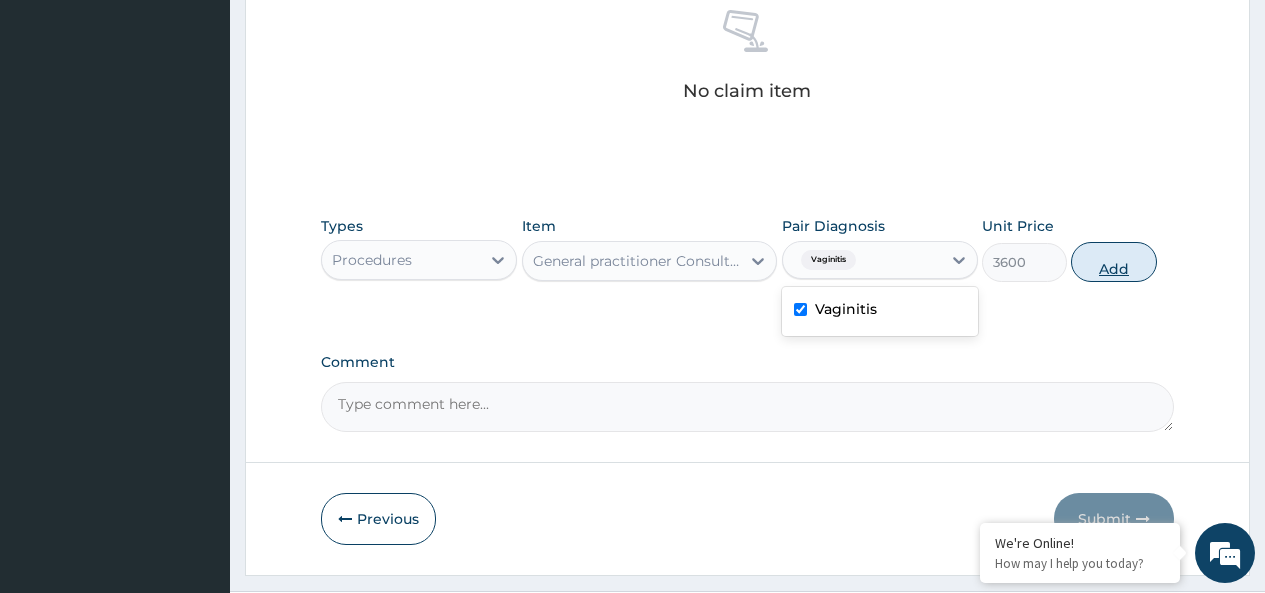 click on "Add" at bounding box center (1113, 262) 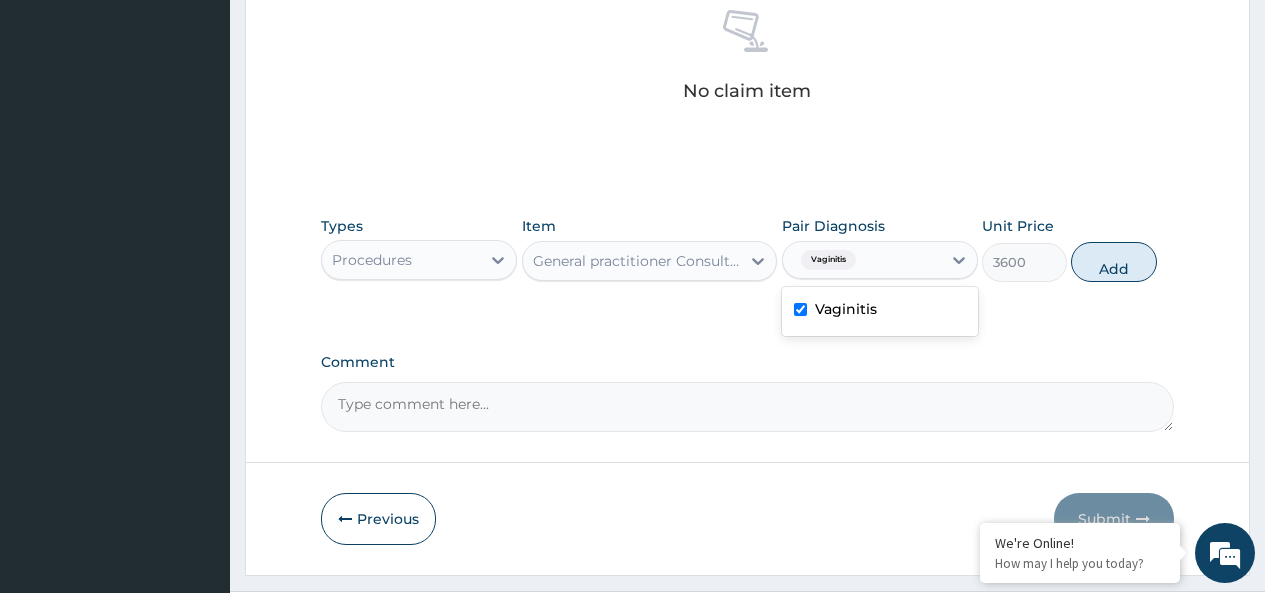 type on "0" 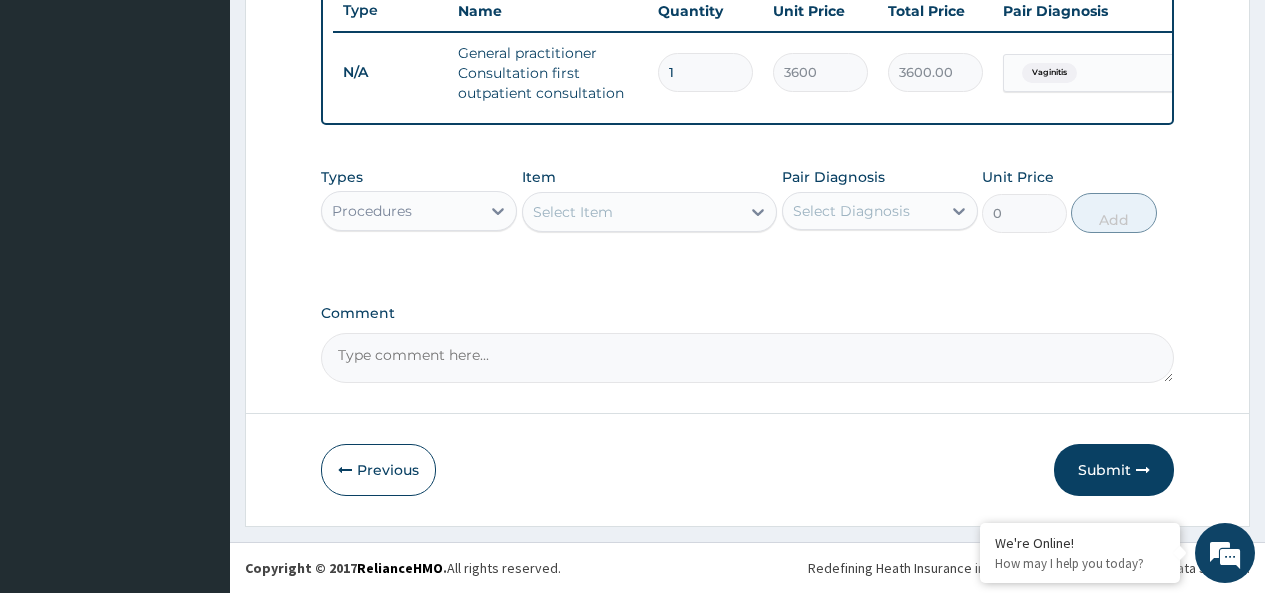 scroll, scrollTop: 780, scrollLeft: 0, axis: vertical 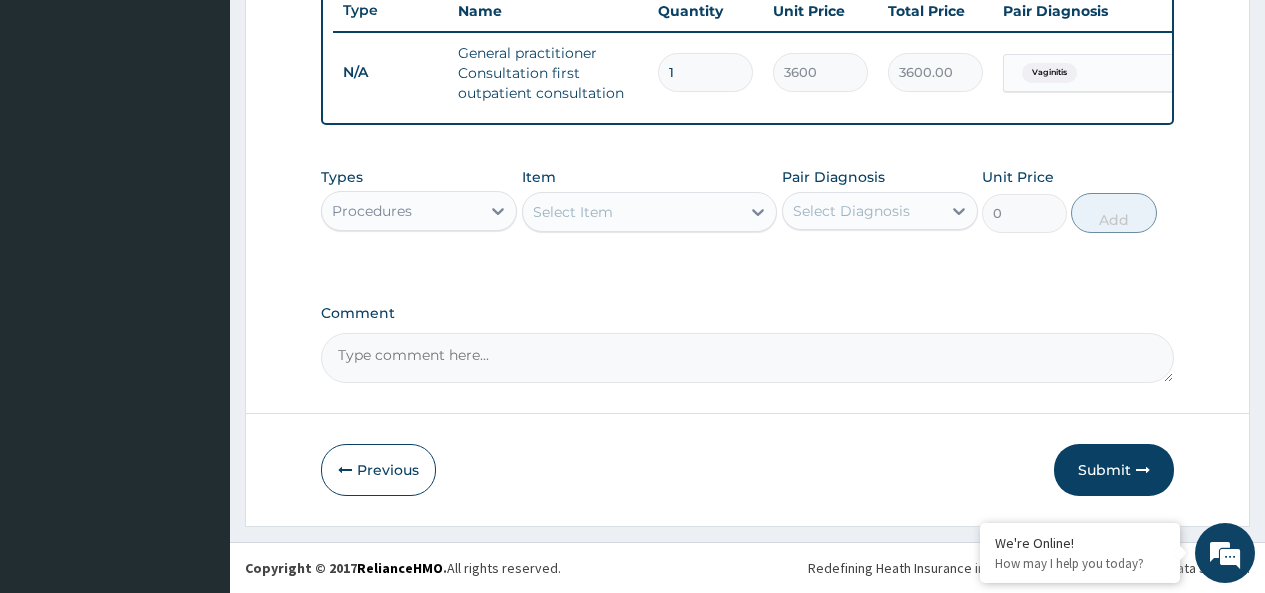 click on "Procedures" at bounding box center [401, 211] 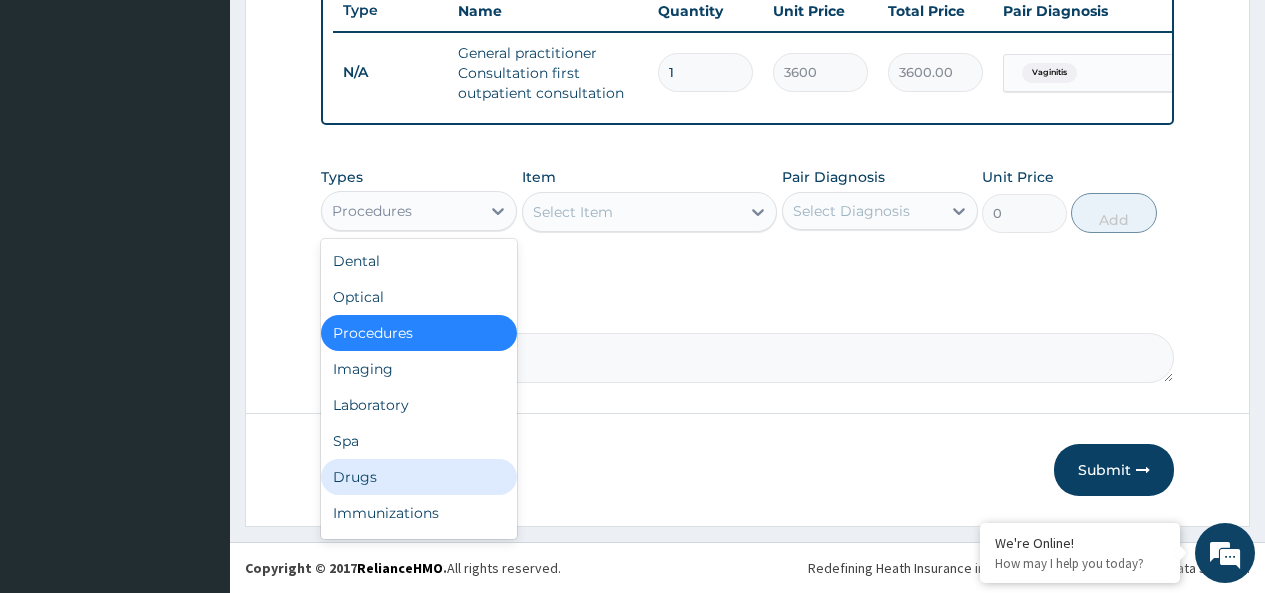 drag, startPoint x: 355, startPoint y: 480, endPoint x: 539, endPoint y: 384, distance: 207.53795 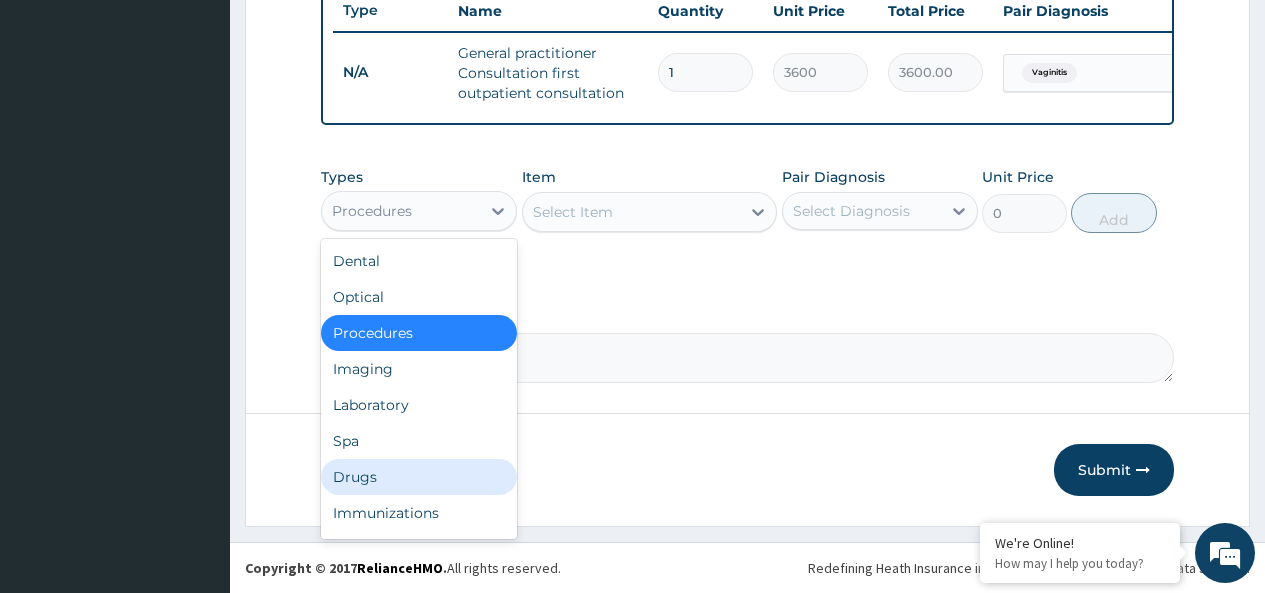 click on "Drugs" at bounding box center [419, 477] 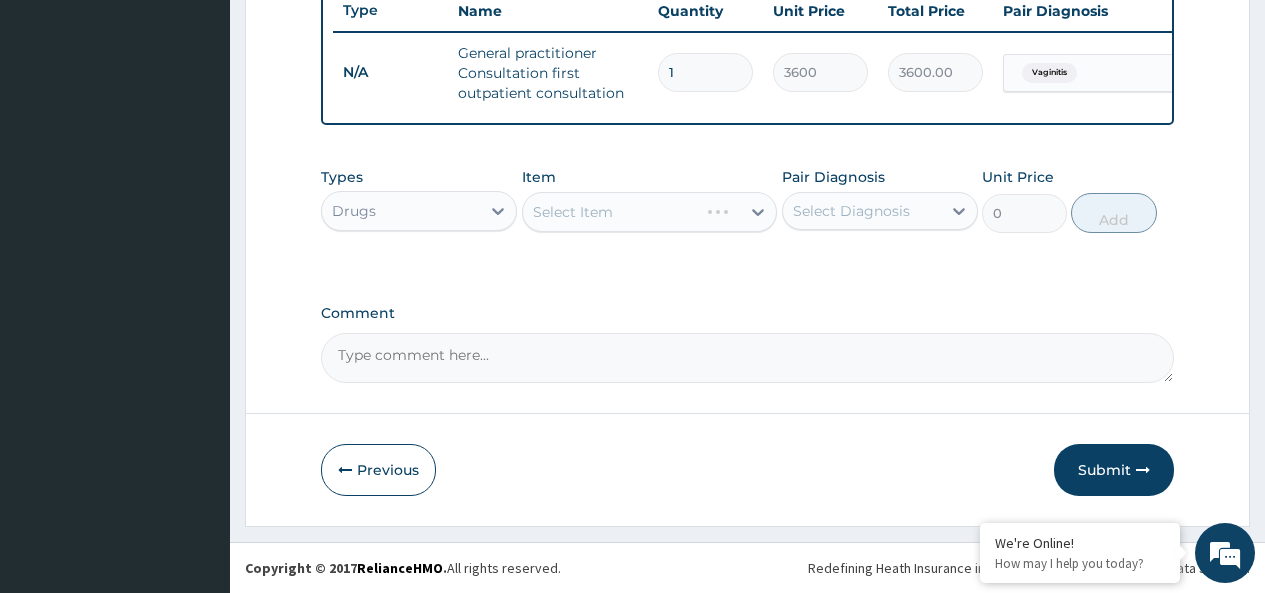 click on "Select Item" at bounding box center [650, 212] 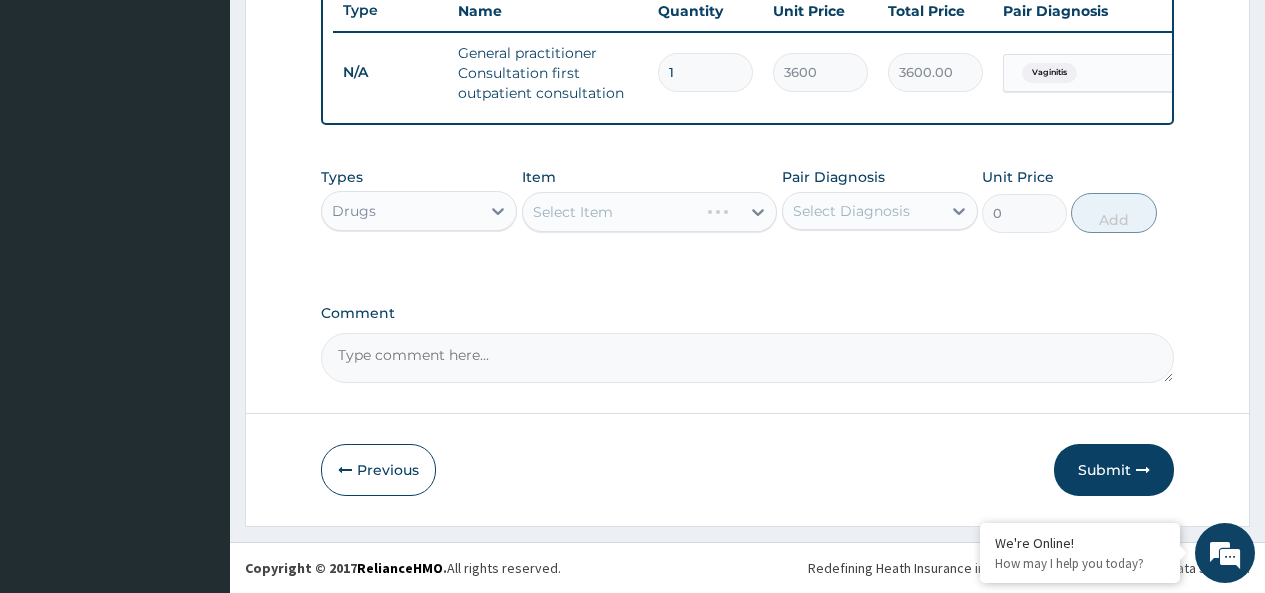 click on "Select Item" at bounding box center [650, 212] 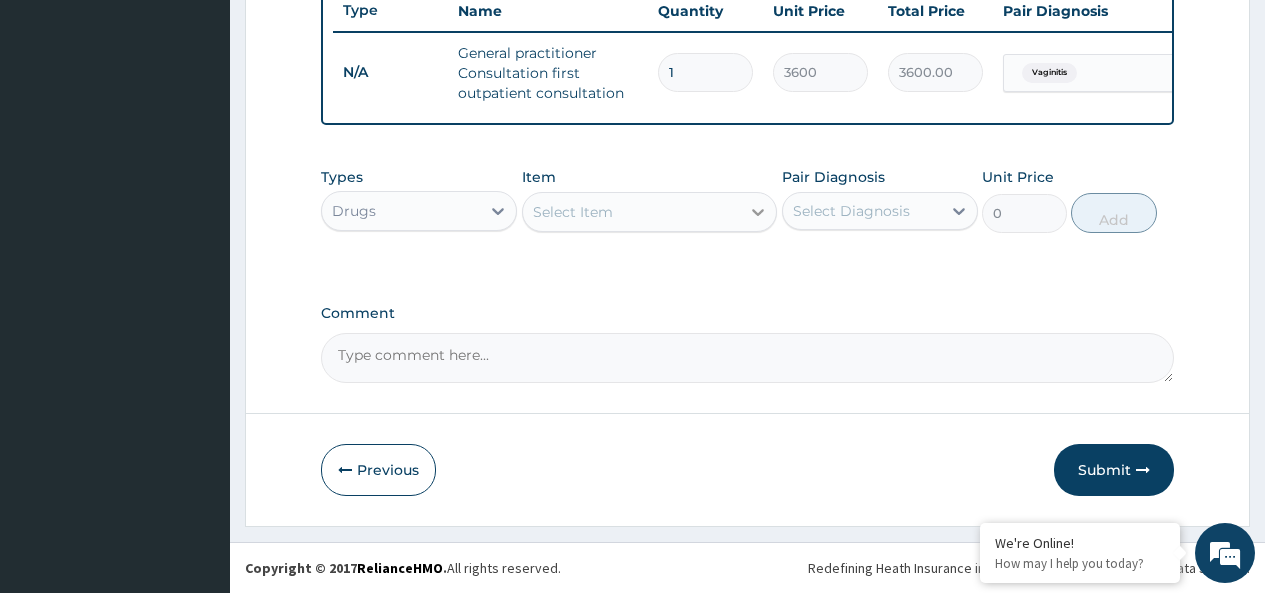 click 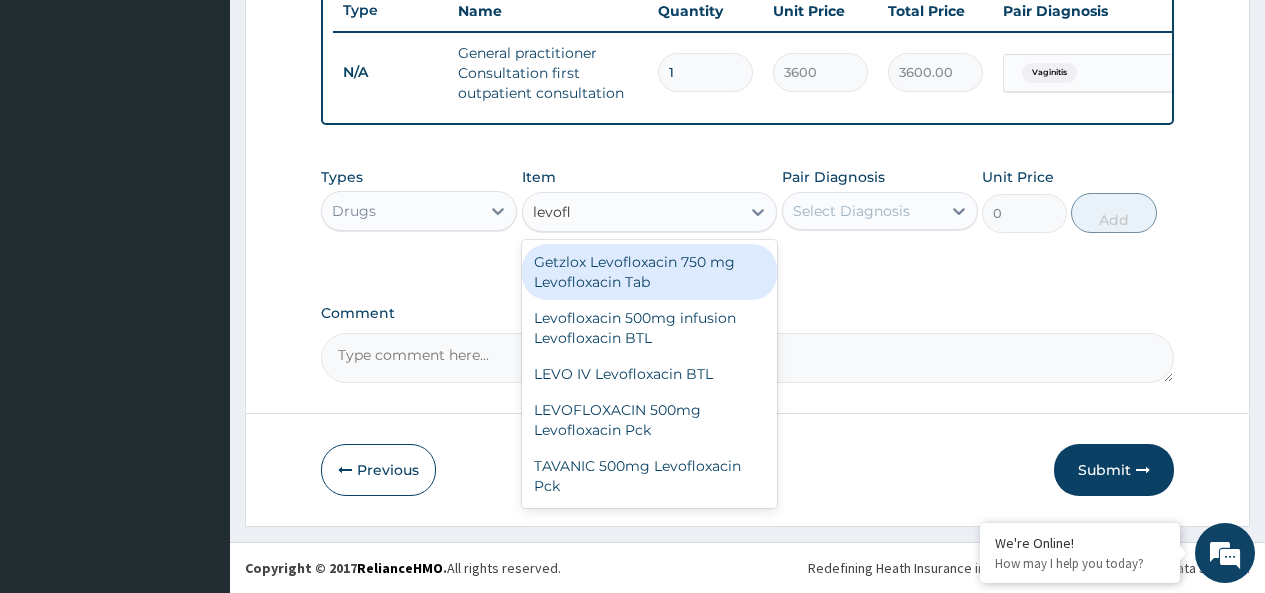 type on "levoflo" 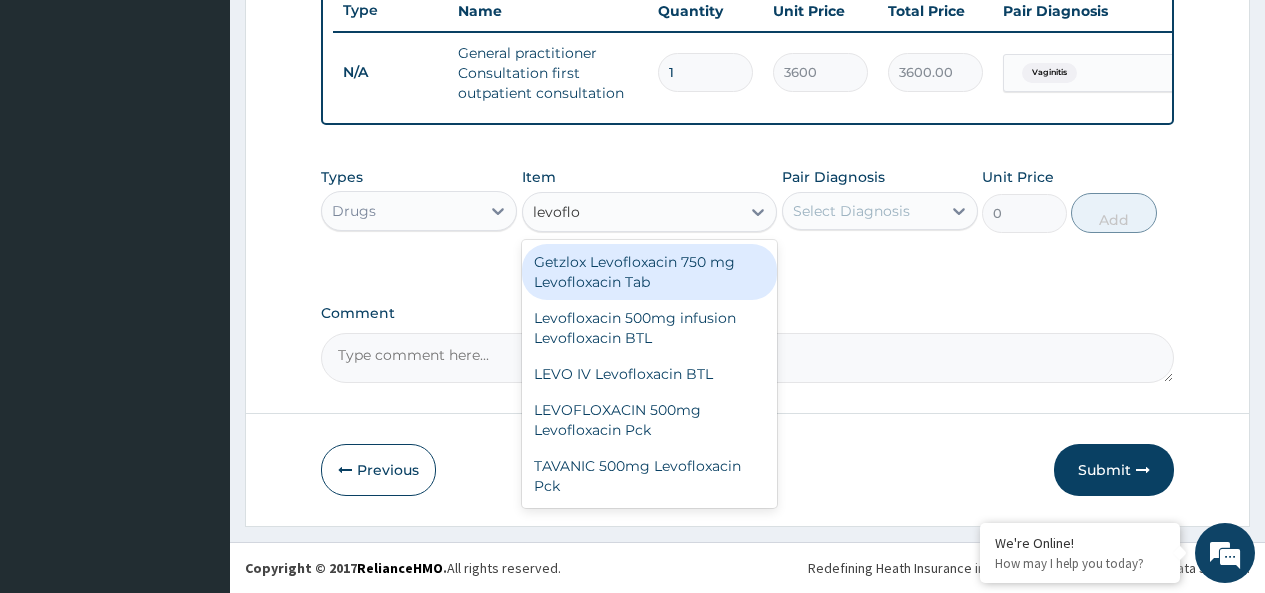 click on "Getzlox Levofloxacin 750 mg Levofloxacin Tab" at bounding box center [650, 272] 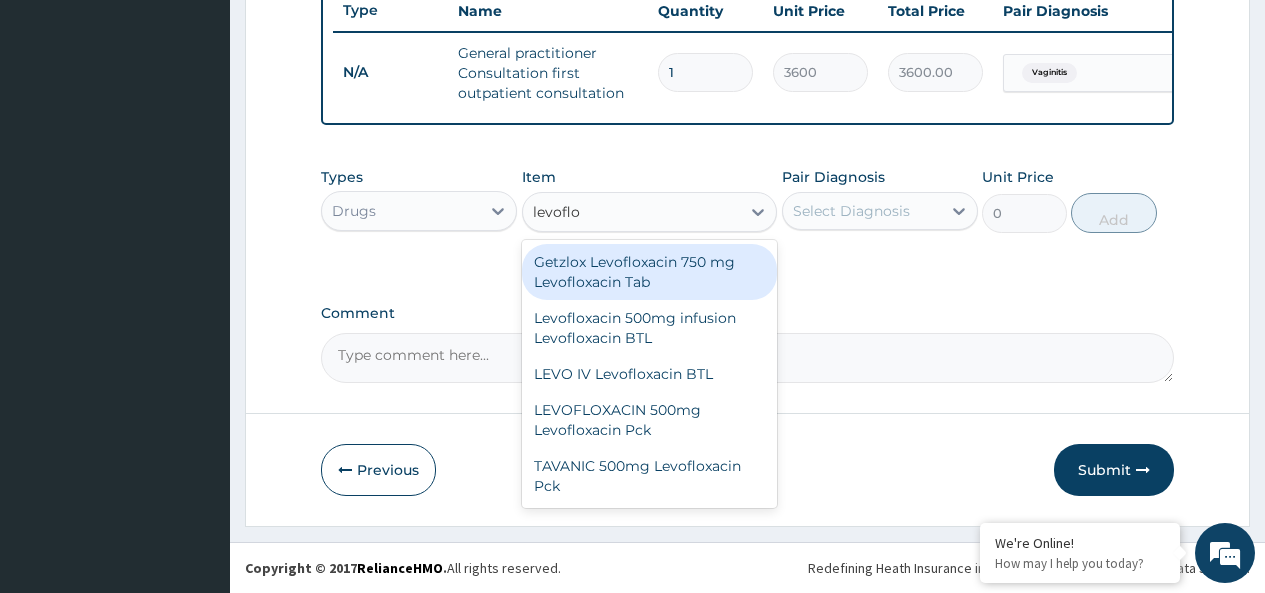 type 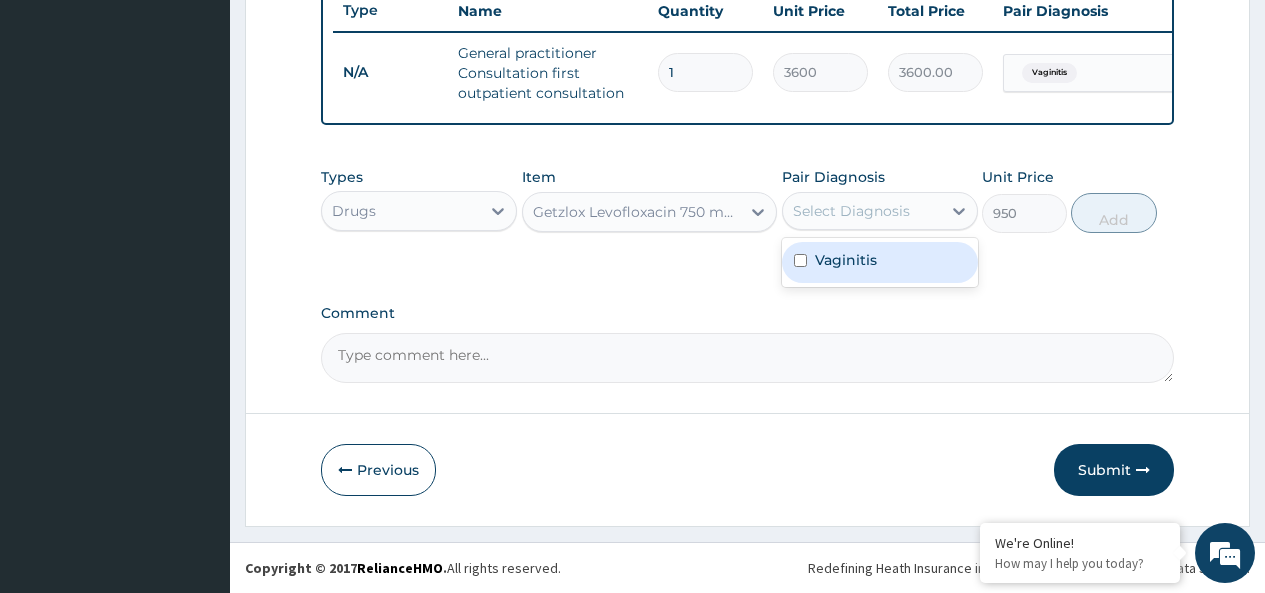 click on "Select Diagnosis" at bounding box center (851, 211) 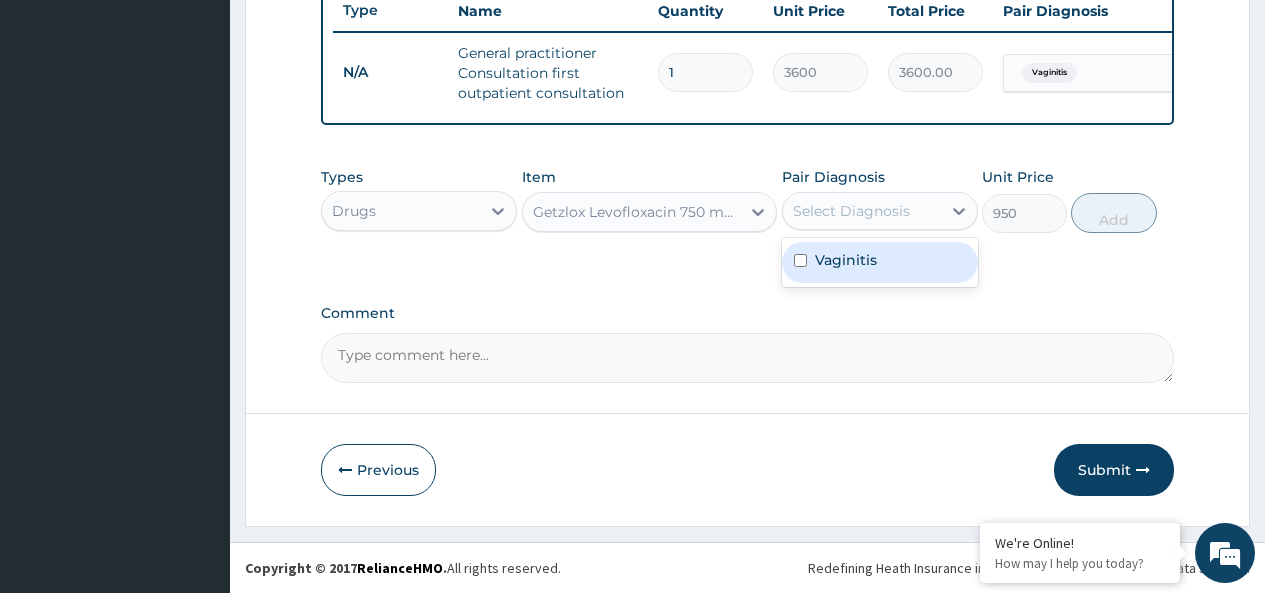 click on "Vaginitis" at bounding box center [846, 260] 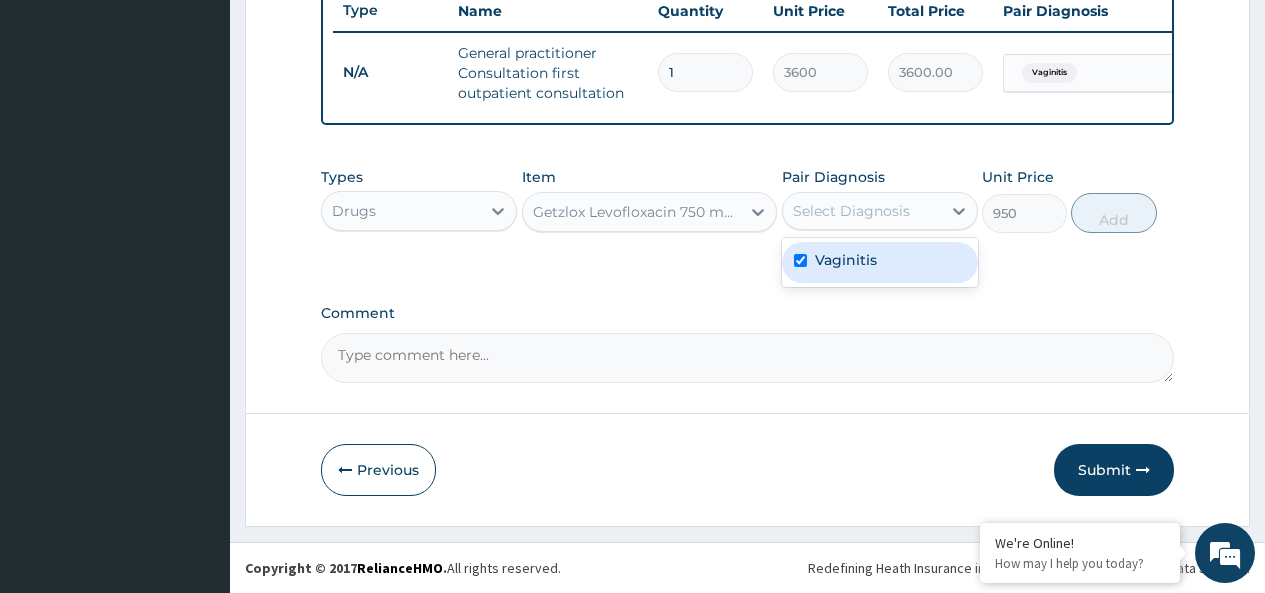 checkbox on "true" 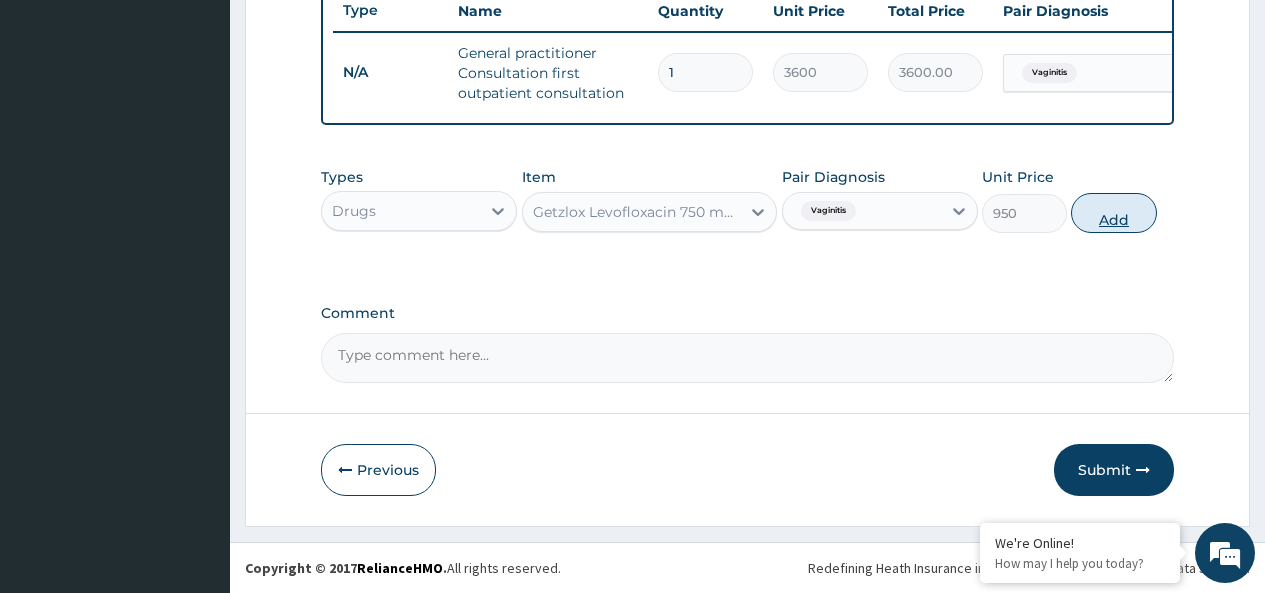 click on "Add" at bounding box center (1113, 213) 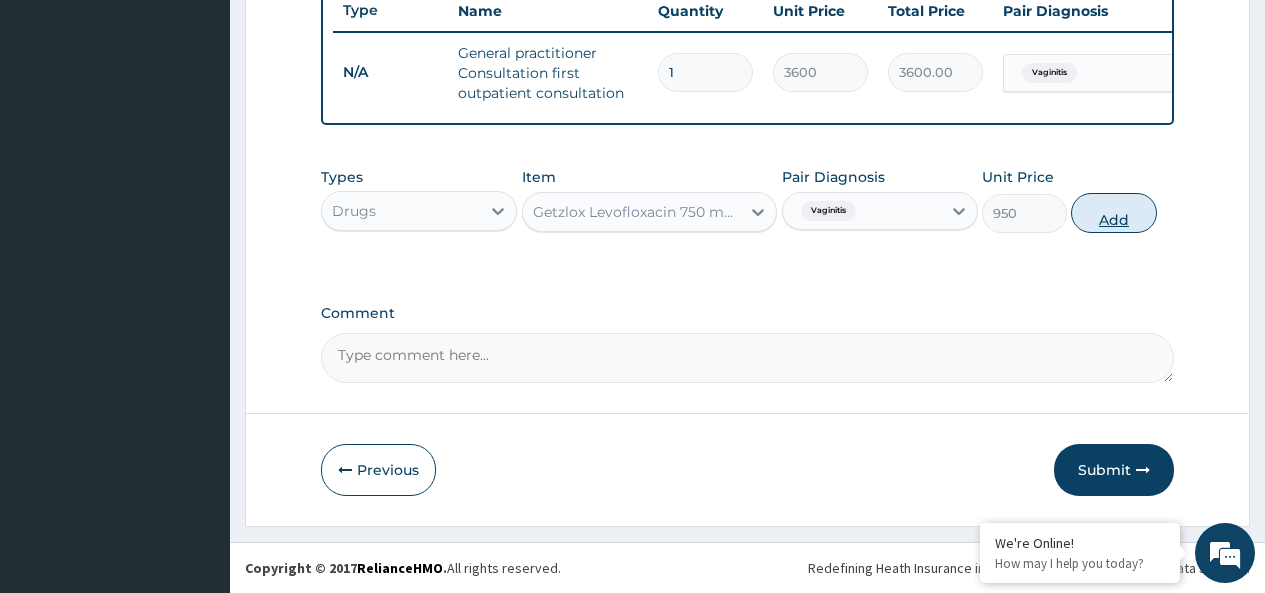 type on "0" 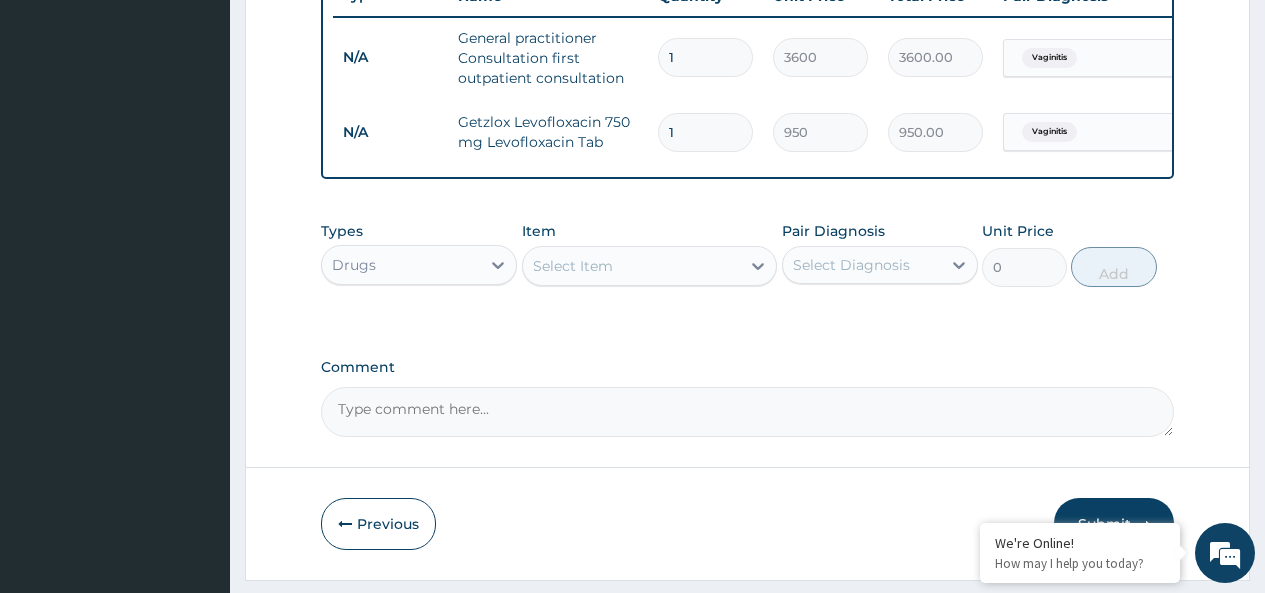 type 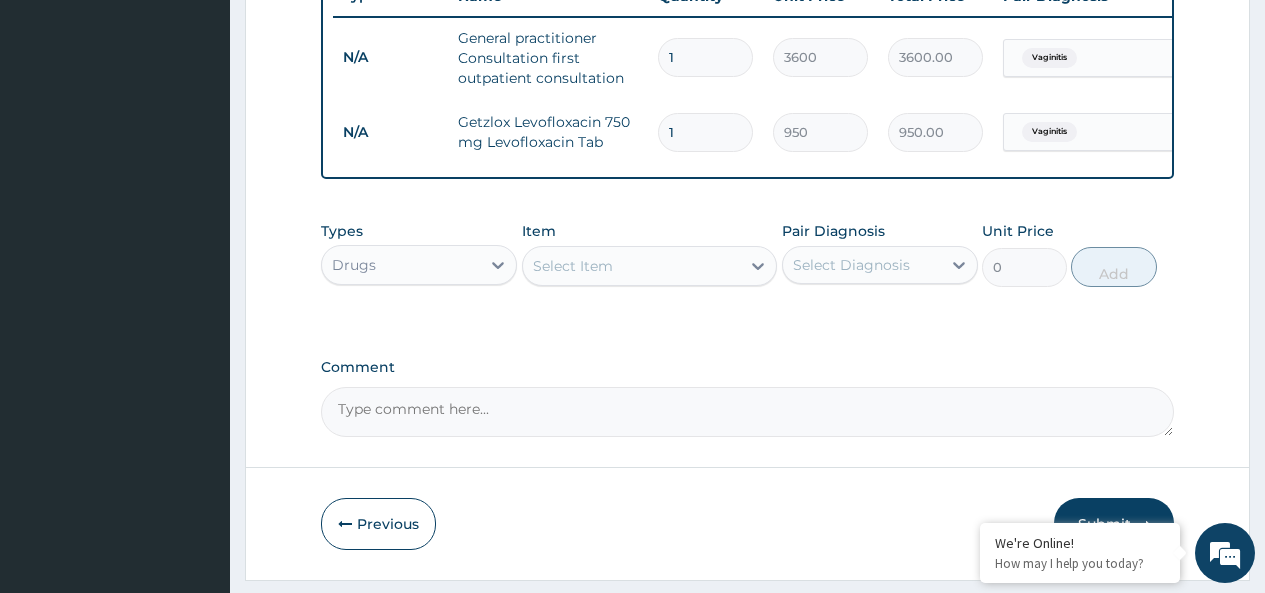 type on "0.00" 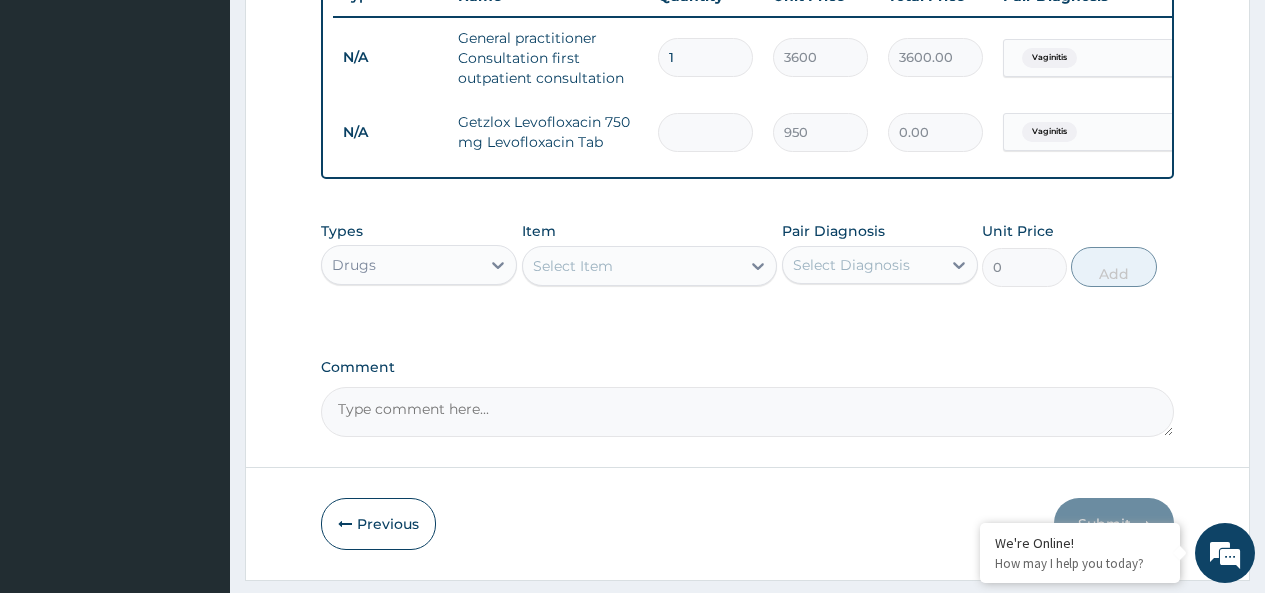 type on "7" 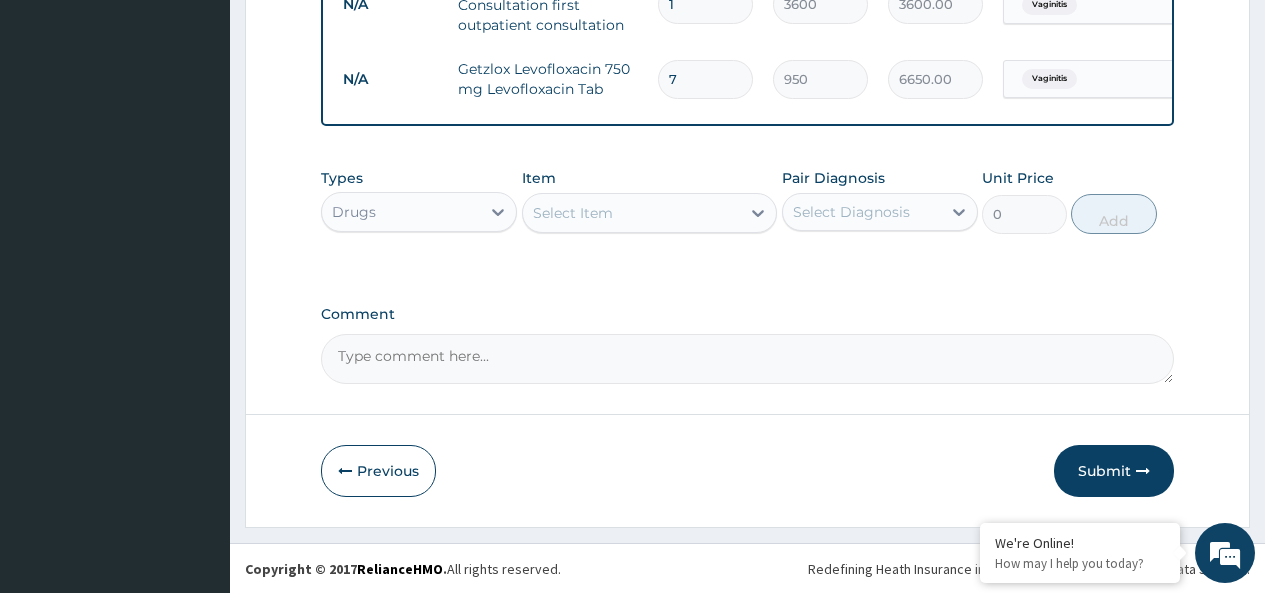 scroll, scrollTop: 849, scrollLeft: 0, axis: vertical 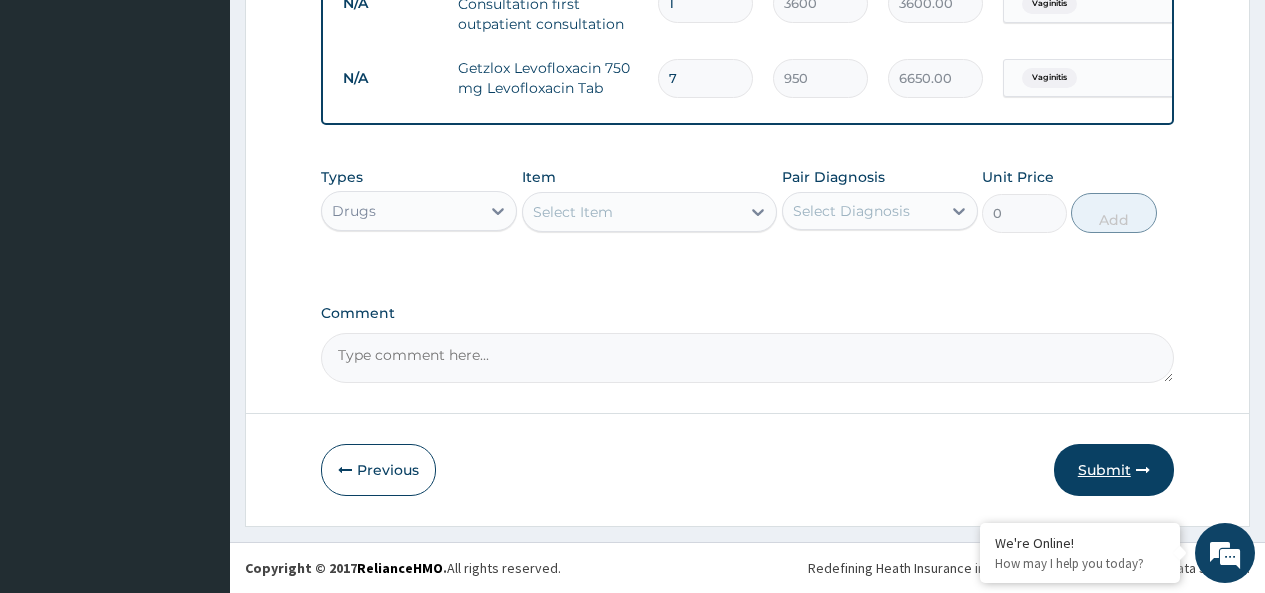 type on "7" 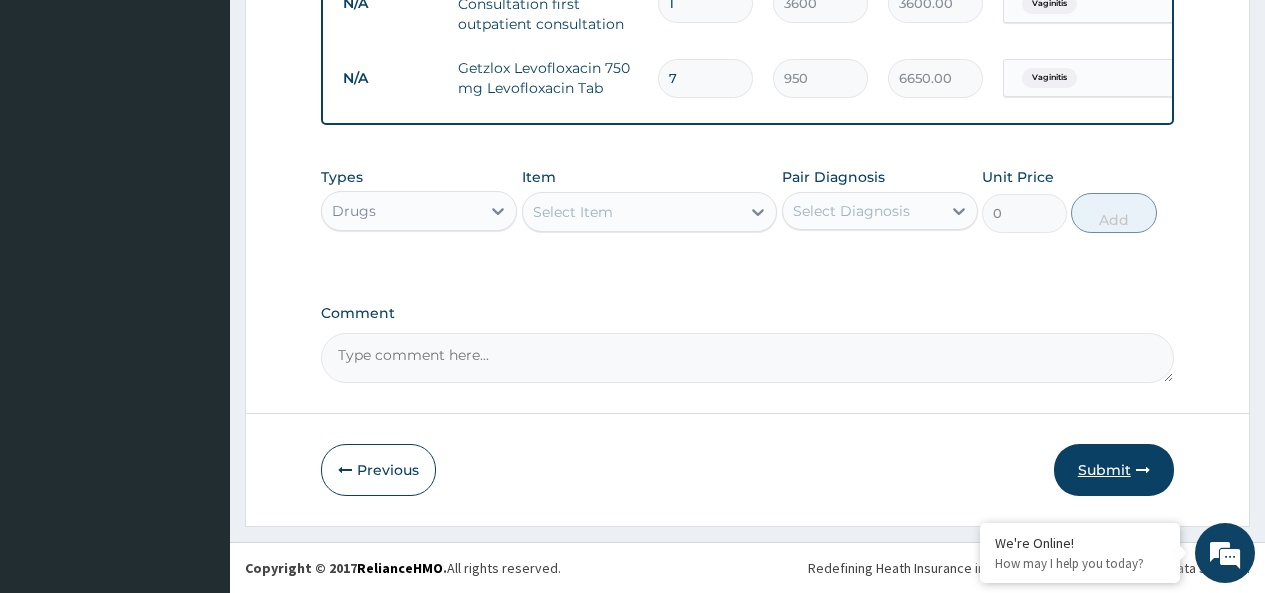 click on "Submit" at bounding box center (1114, 470) 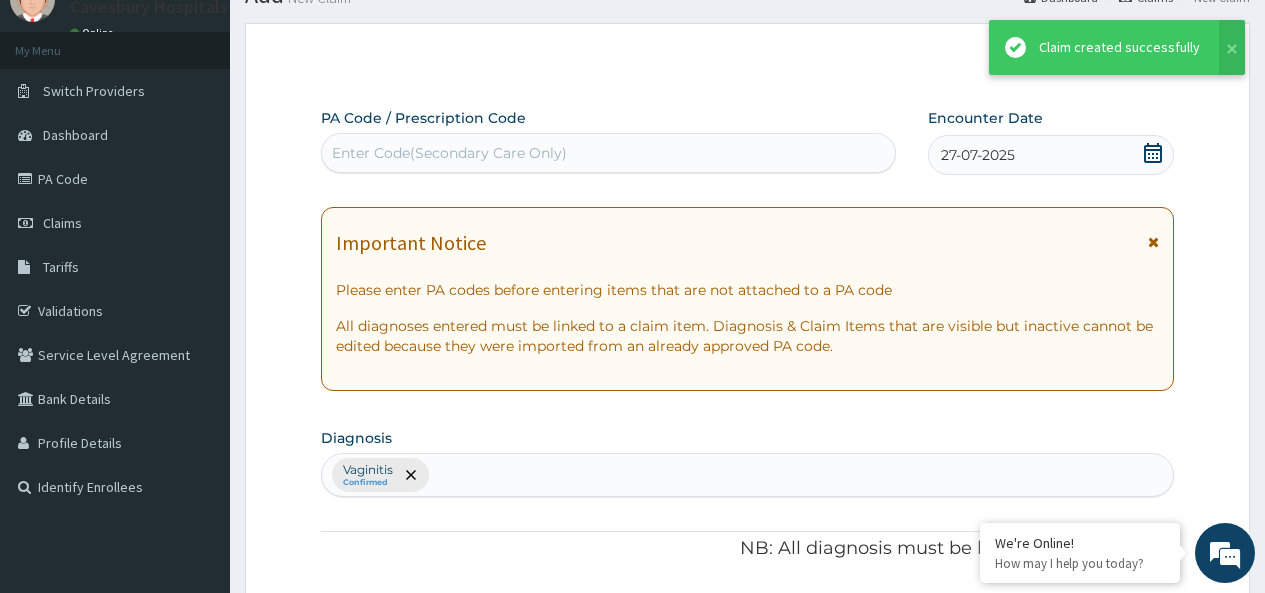 scroll, scrollTop: 849, scrollLeft: 0, axis: vertical 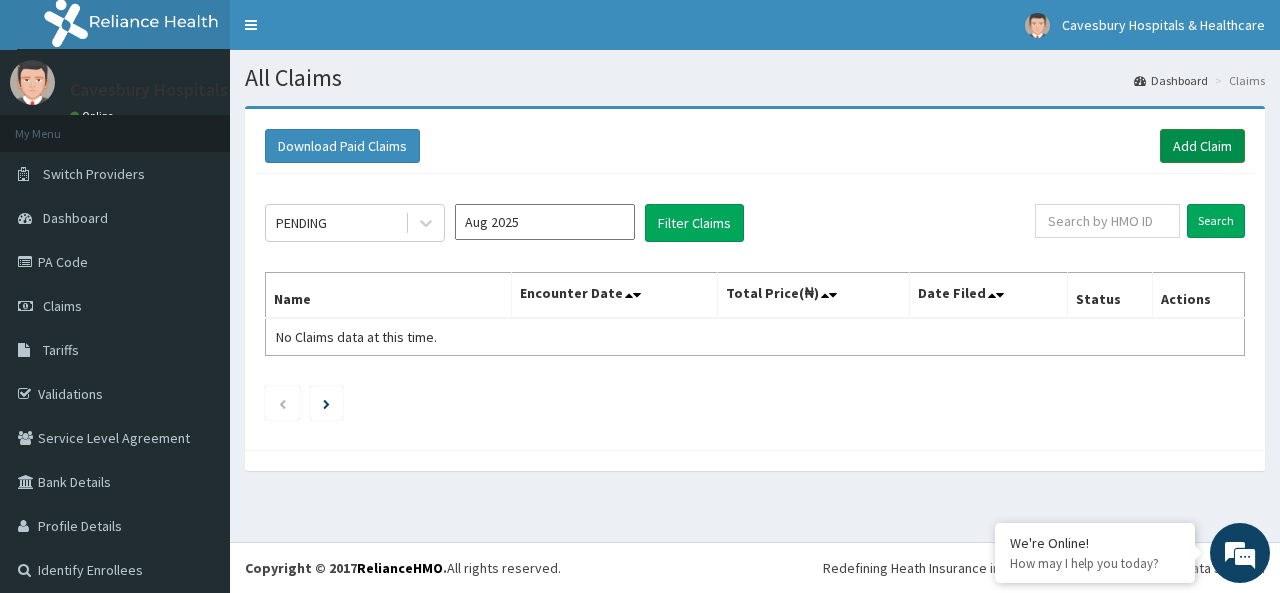 click on "Add Claim" at bounding box center (1202, 146) 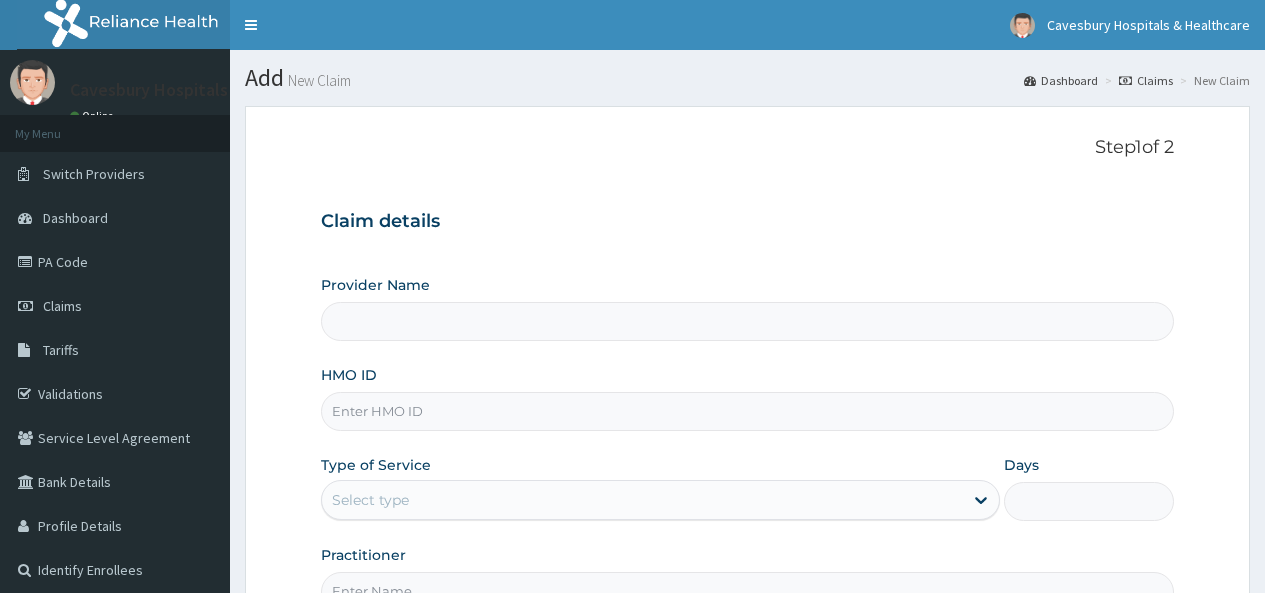 scroll, scrollTop: 0, scrollLeft: 0, axis: both 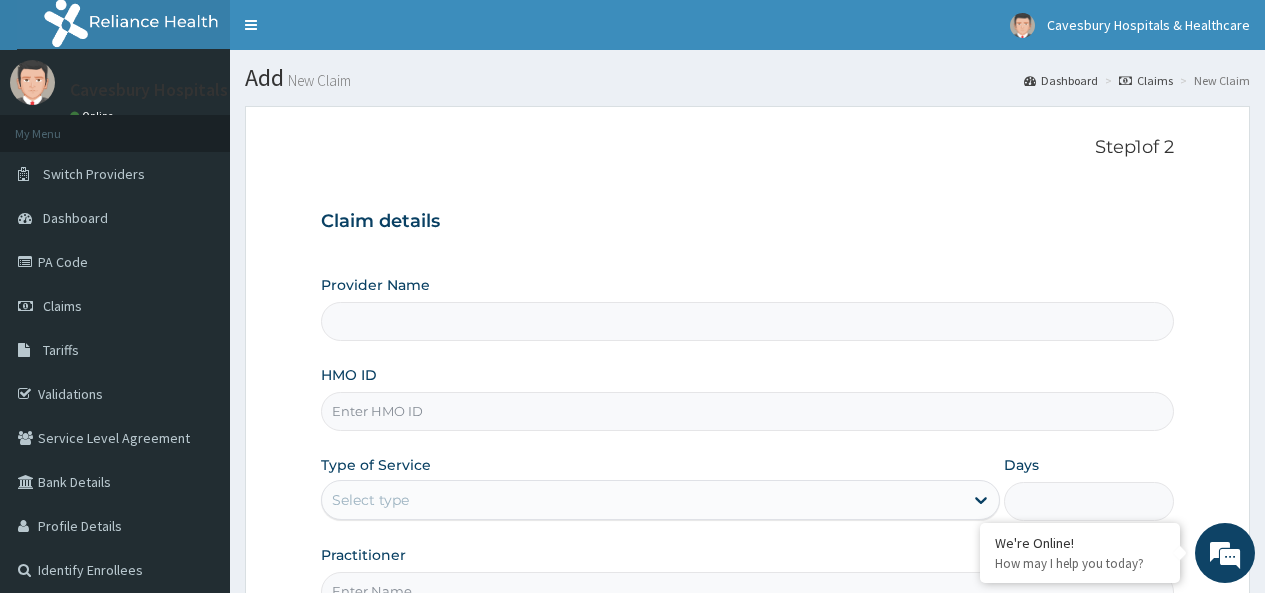 type on "Cavesbury Hospital And Healthcare Ltd" 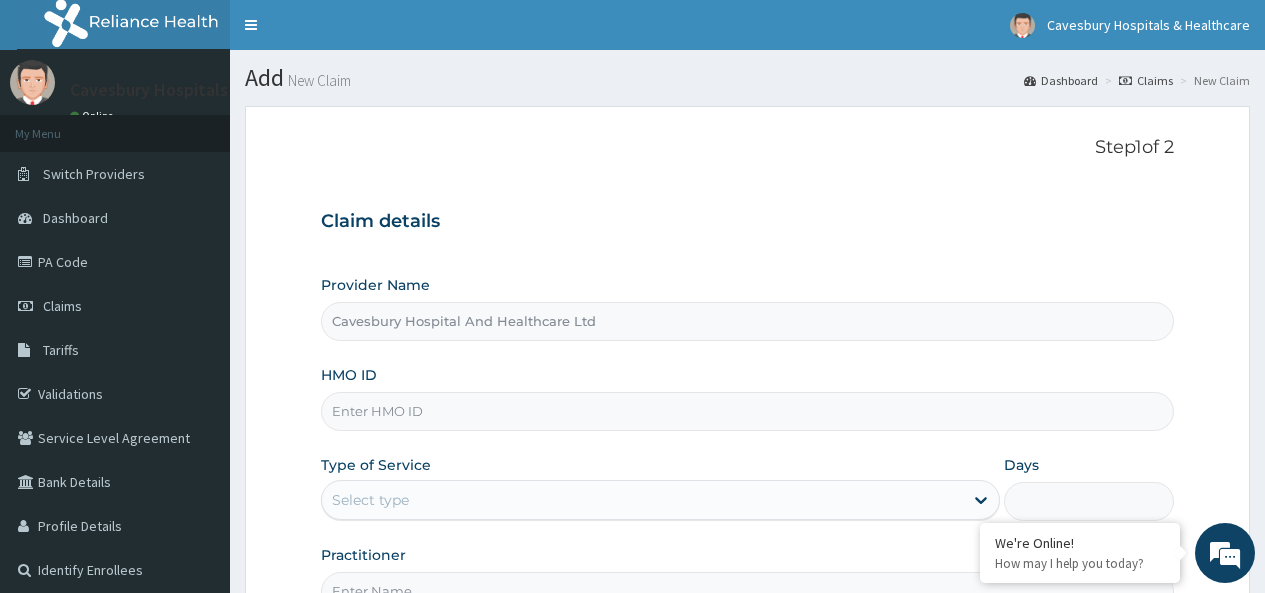 click on "HMO ID" at bounding box center [747, 411] 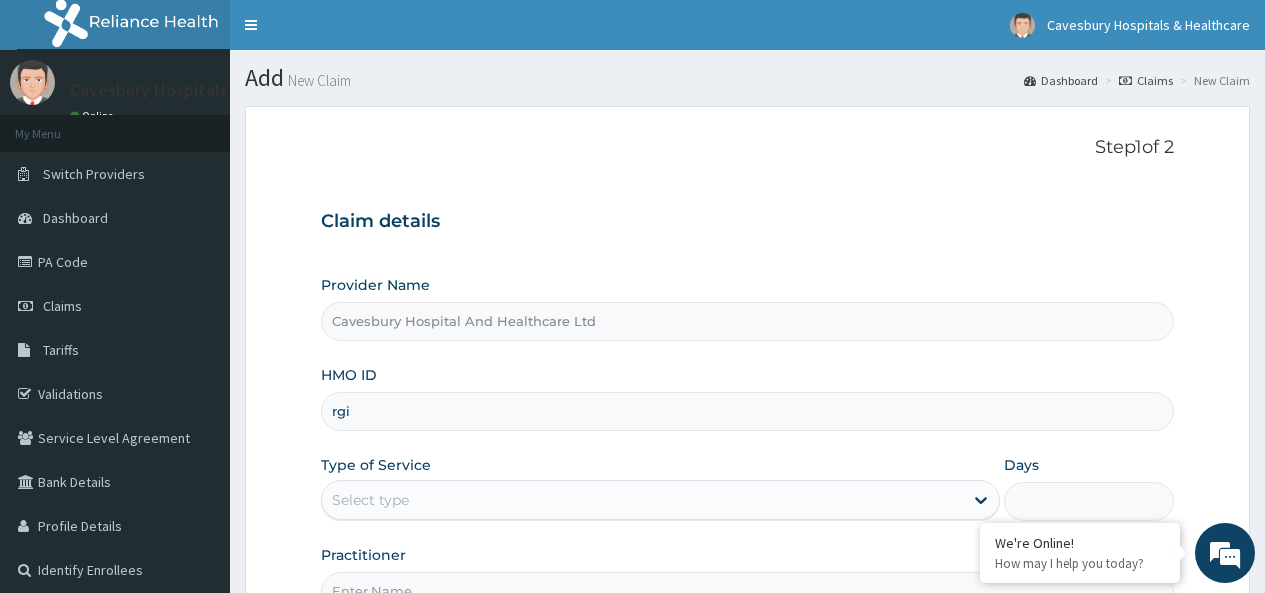 scroll, scrollTop: 0, scrollLeft: 0, axis: both 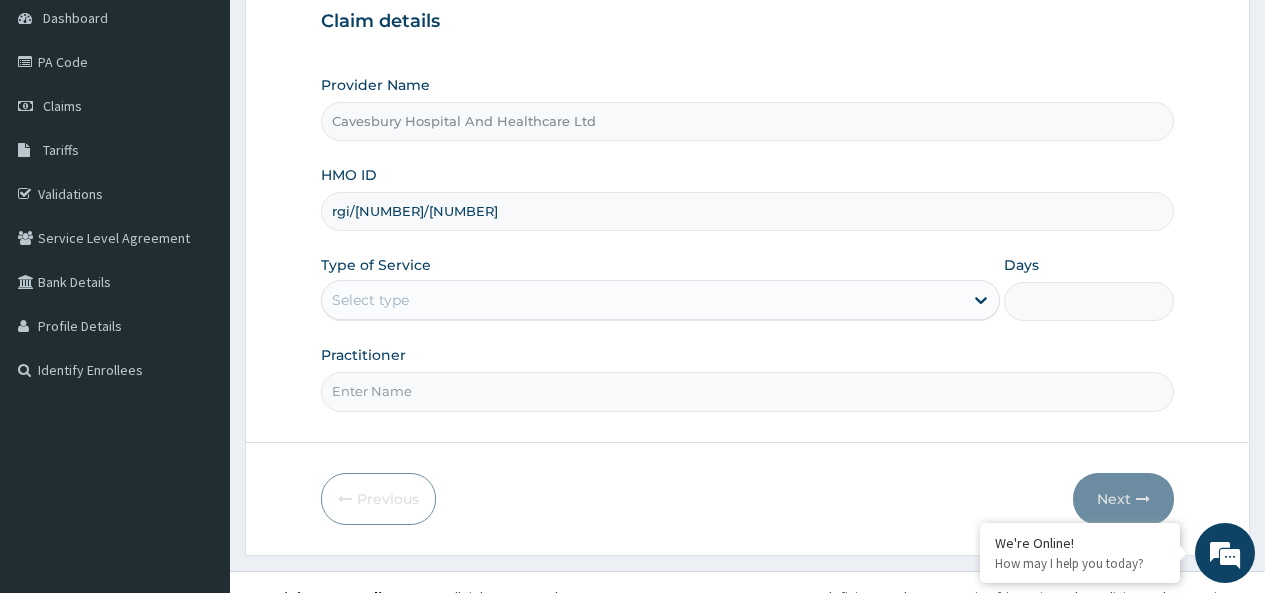 type on "rgi/[NUMBER]/[NUMBER]" 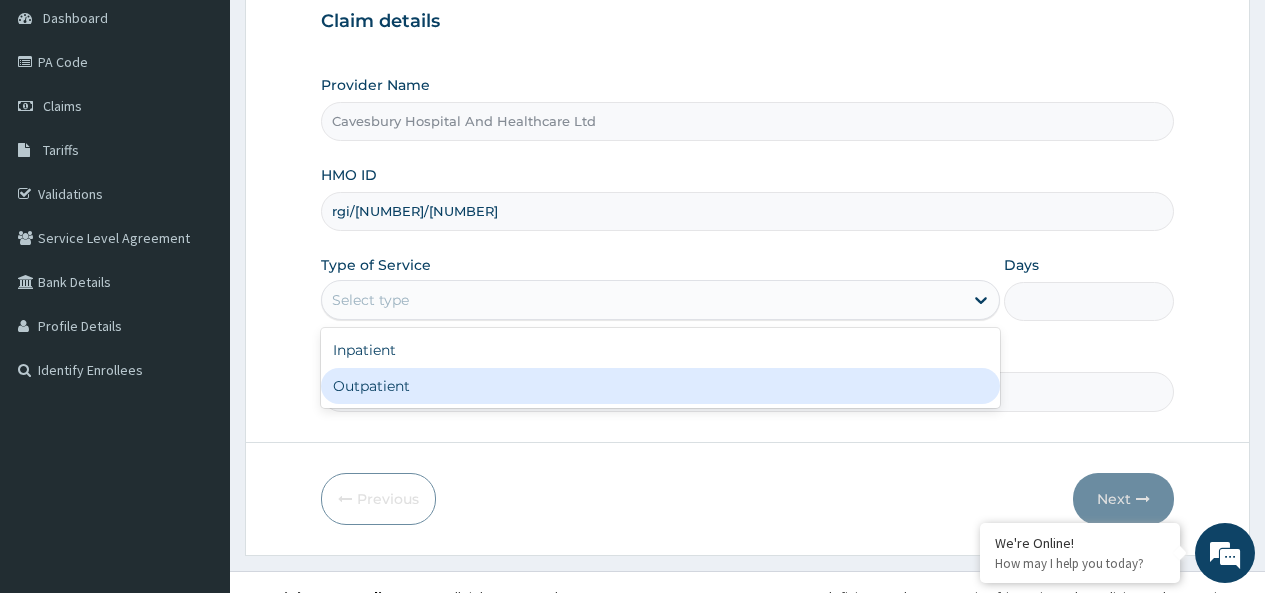 click on "Outpatient" at bounding box center [660, 386] 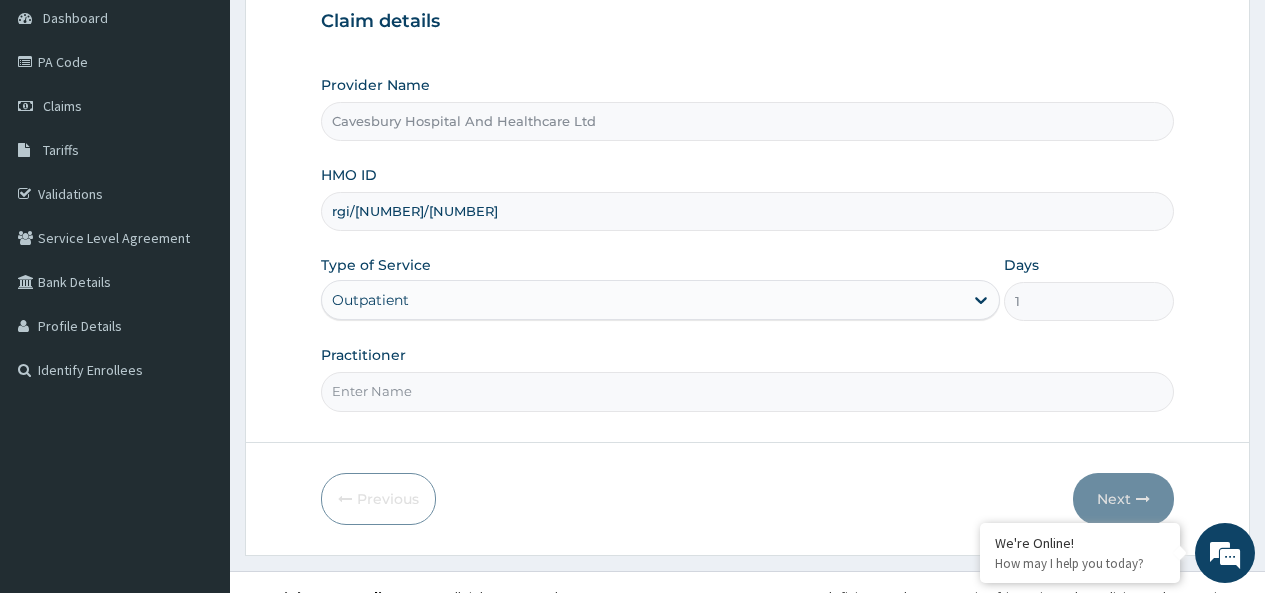 click on "Practitioner" at bounding box center [747, 391] 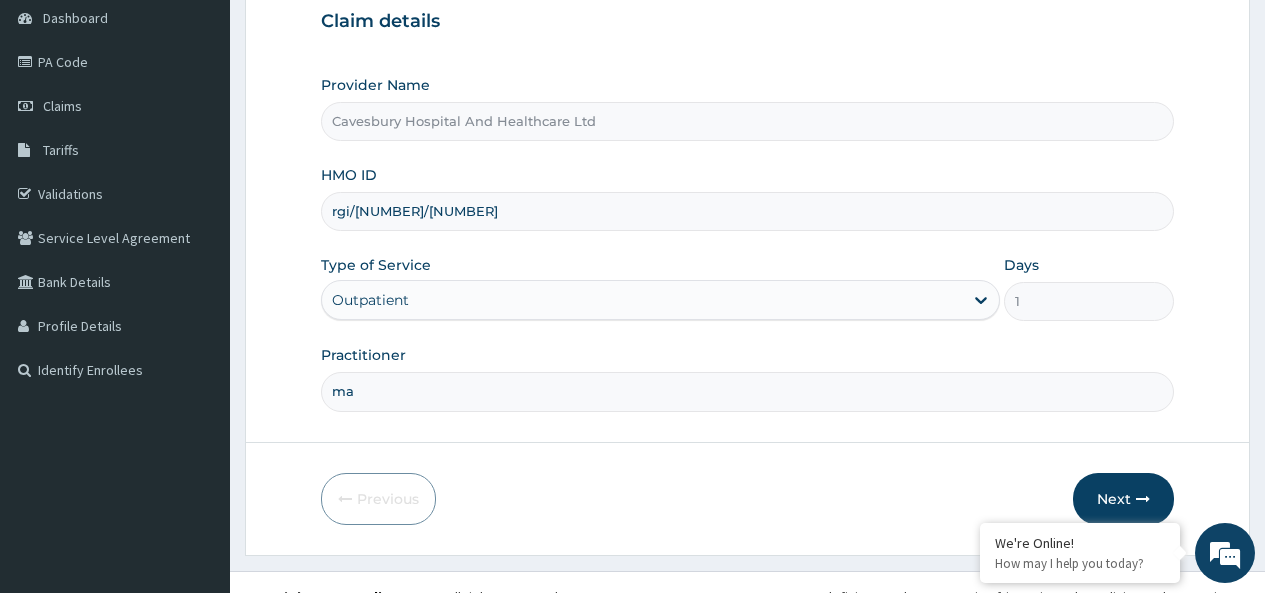 type on "m" 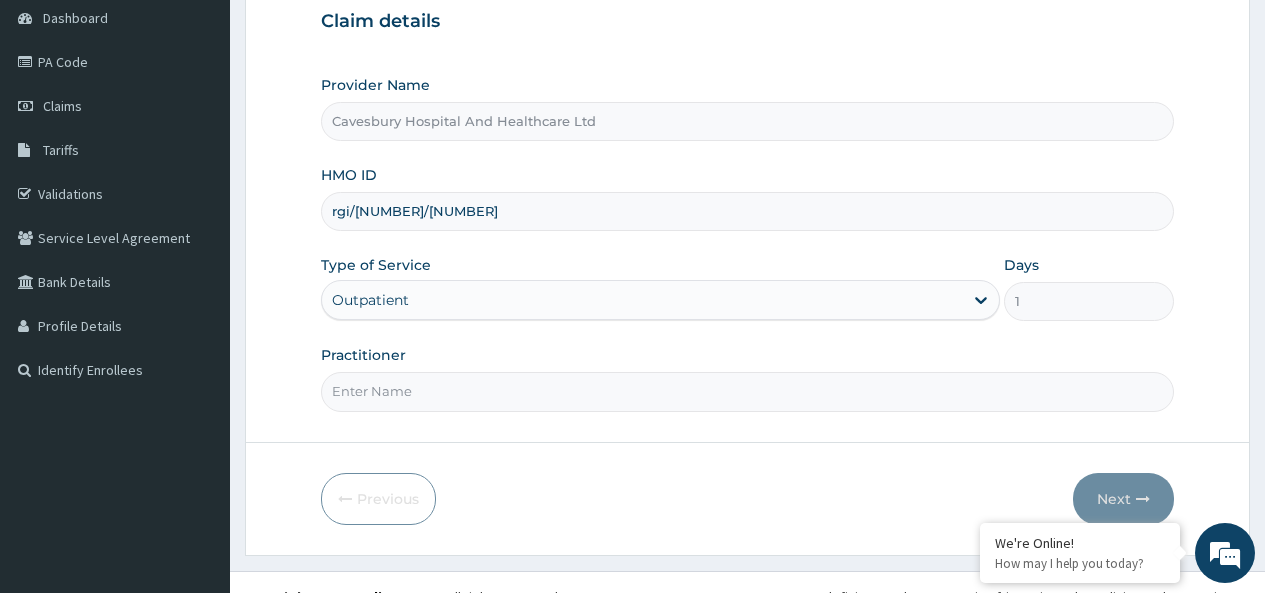 click on "Practitioner" at bounding box center [747, 391] 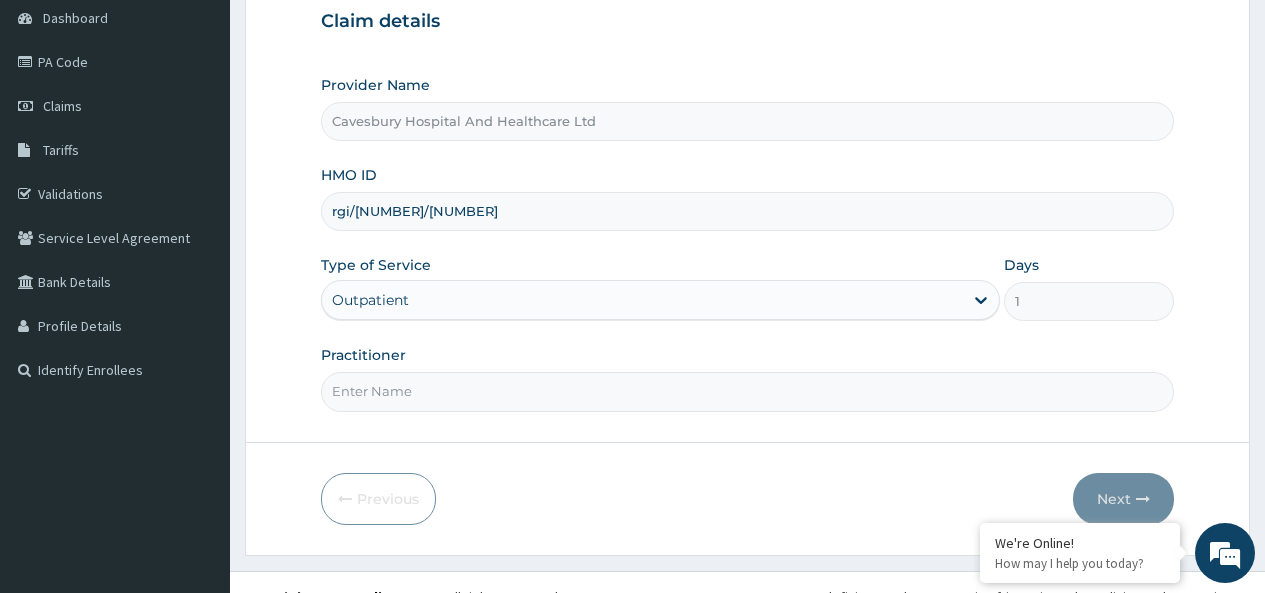 type on "dr ibiyemi" 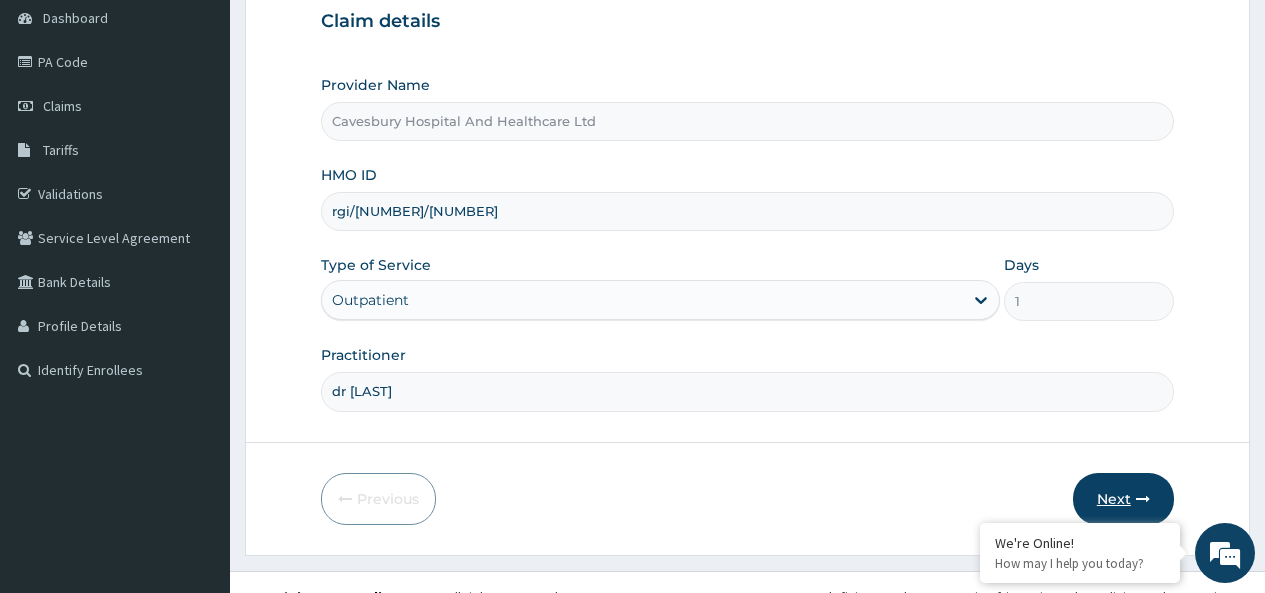 click at bounding box center [1143, 499] 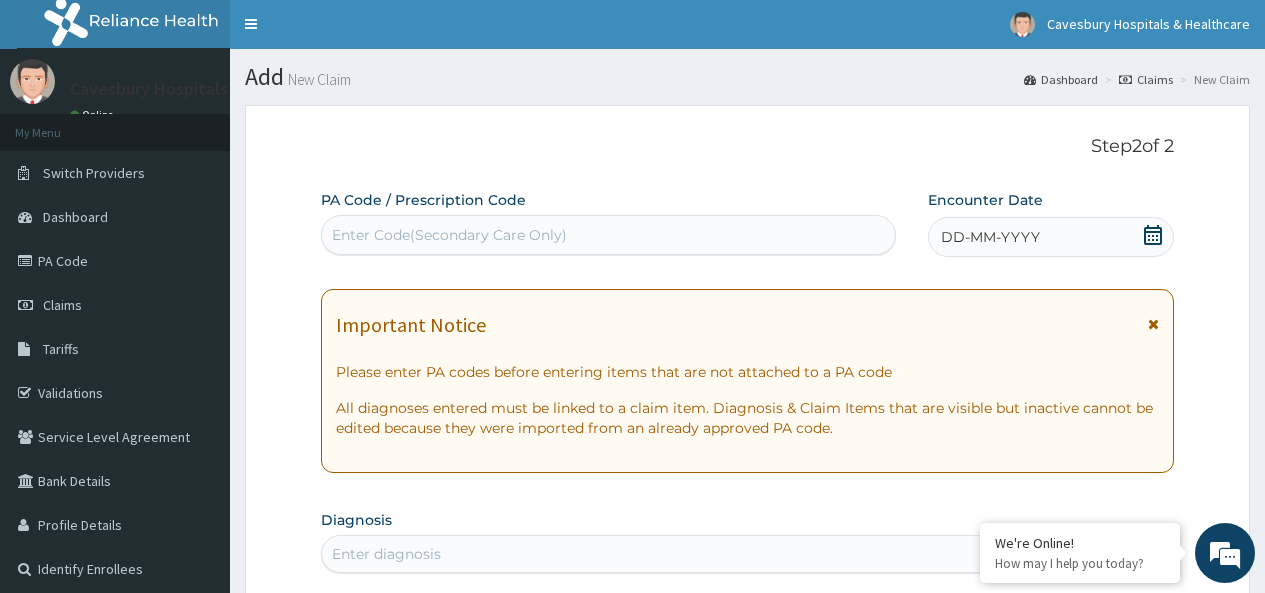 scroll, scrollTop: 0, scrollLeft: 0, axis: both 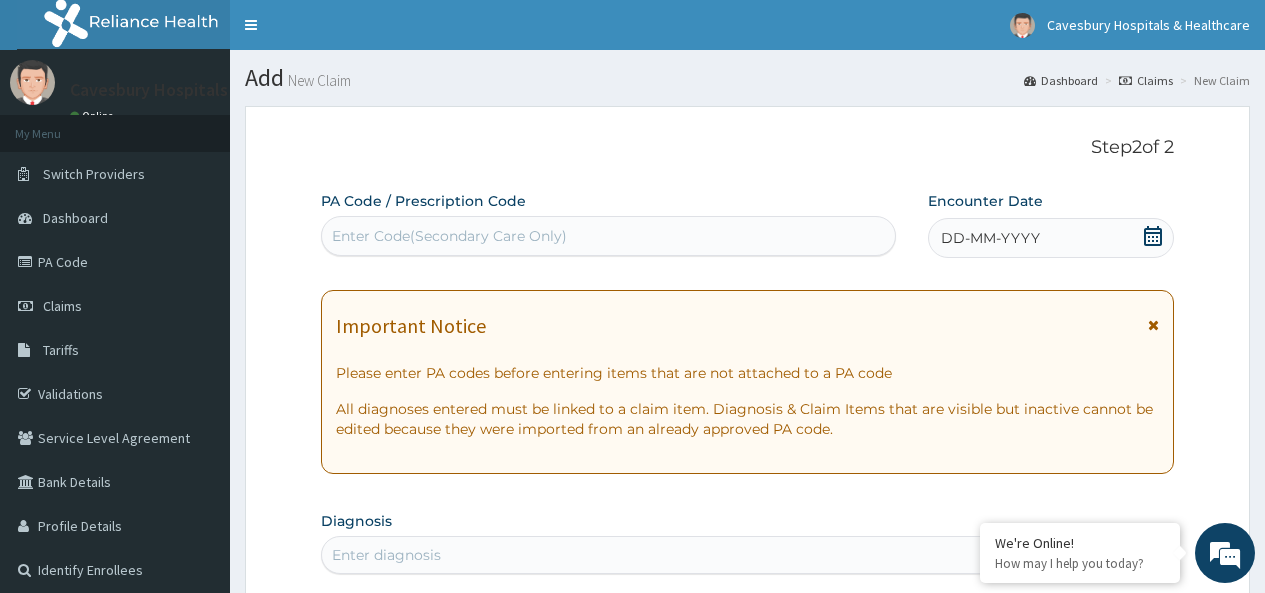 click on "DD-MM-YYYY" at bounding box center [1051, 238] 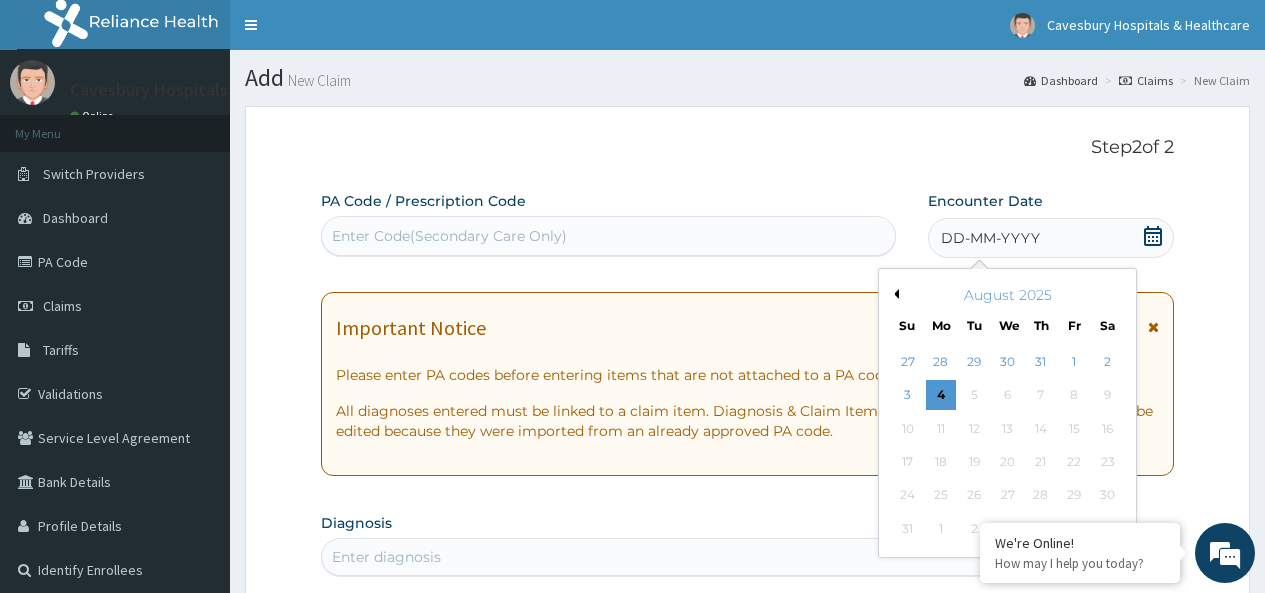 click on "Previous Month" at bounding box center [894, 294] 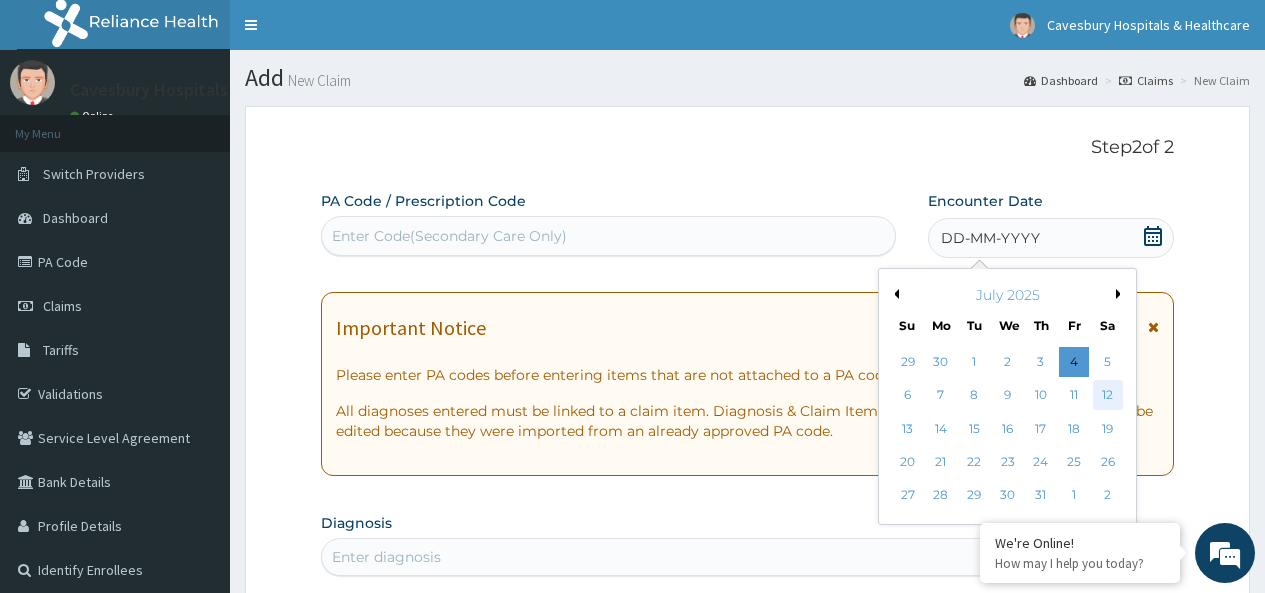 click on "12" at bounding box center [1107, 396] 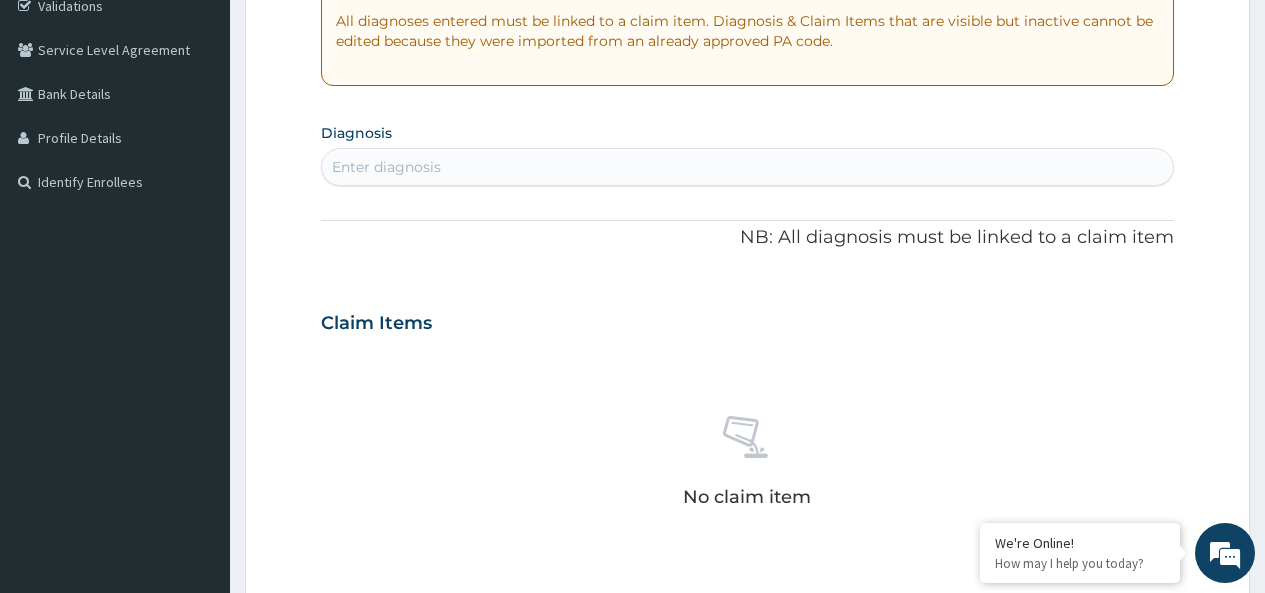 scroll, scrollTop: 400, scrollLeft: 0, axis: vertical 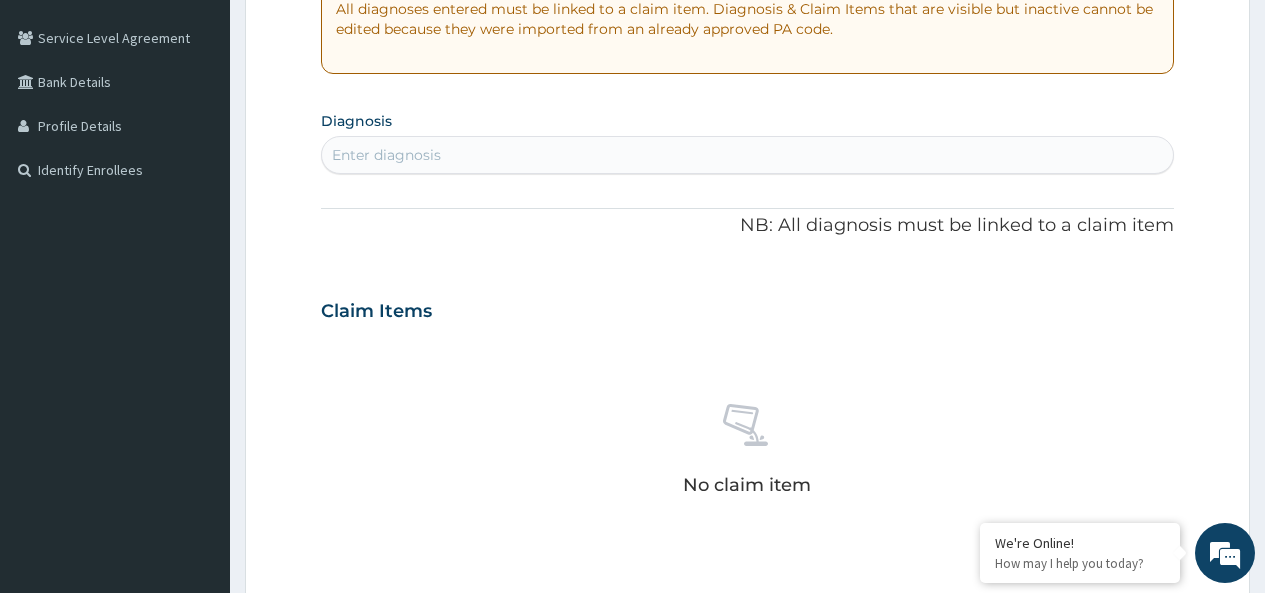 click on "Enter diagnosis" at bounding box center [747, 155] 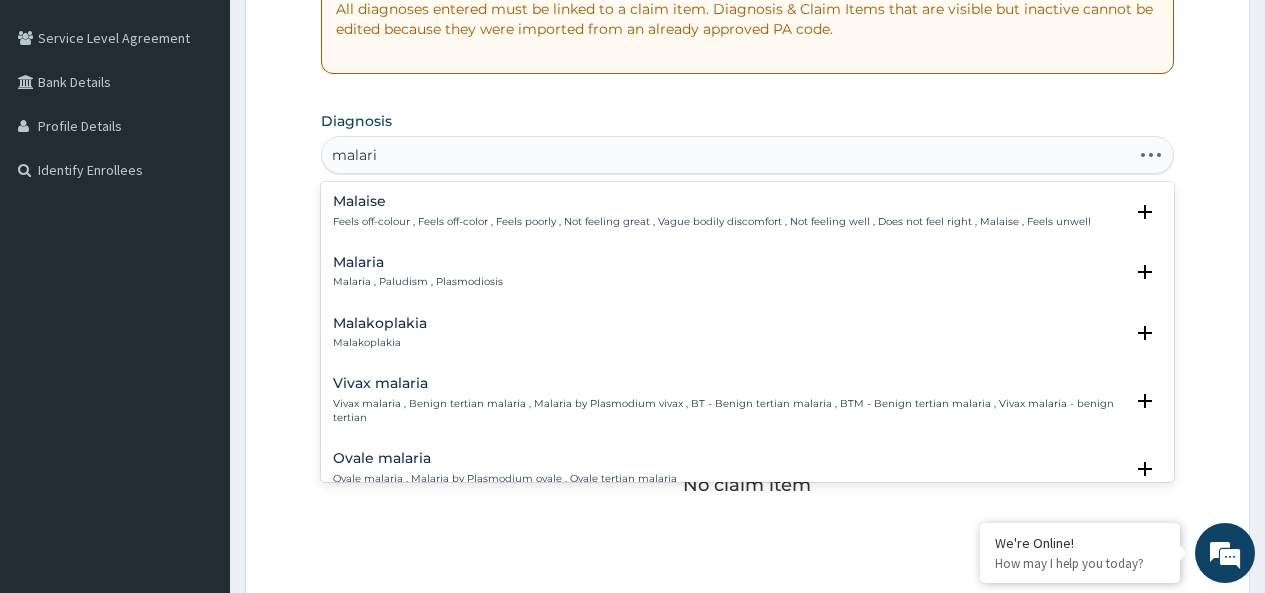 type on "malaria" 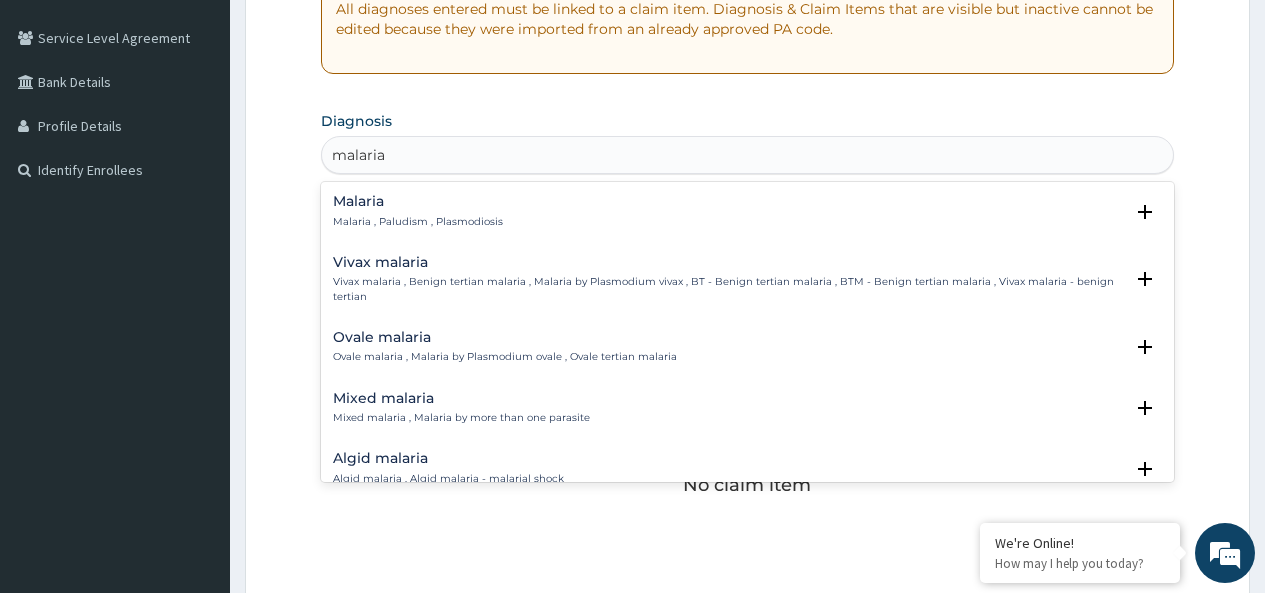 click on "Malaria" at bounding box center (418, 201) 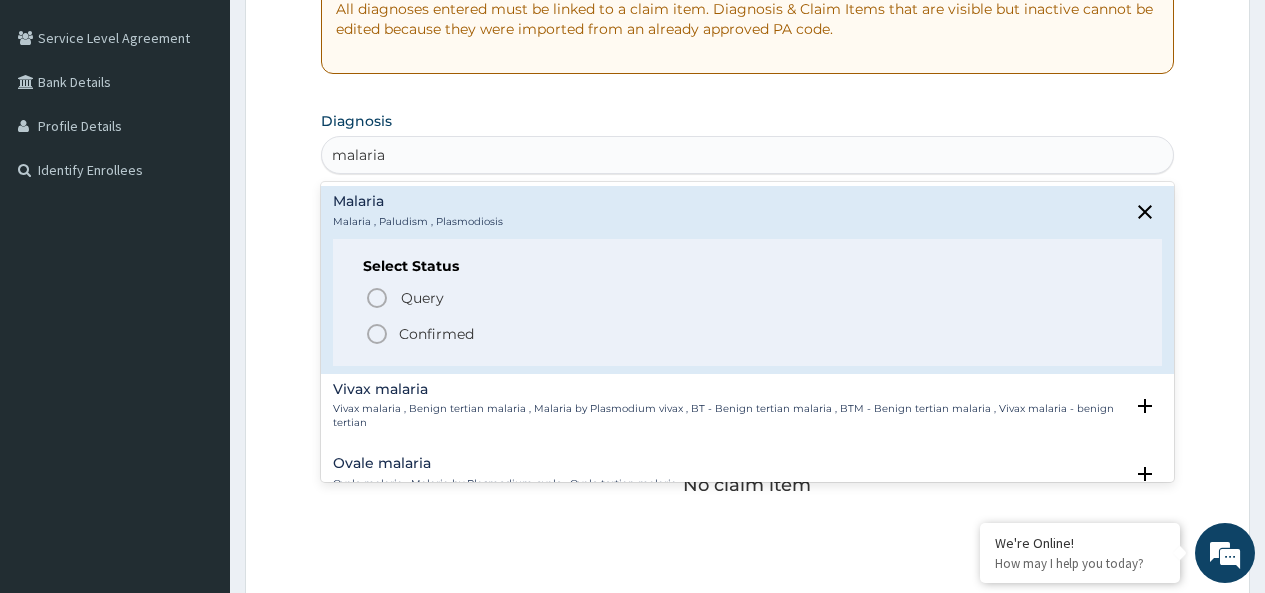 click 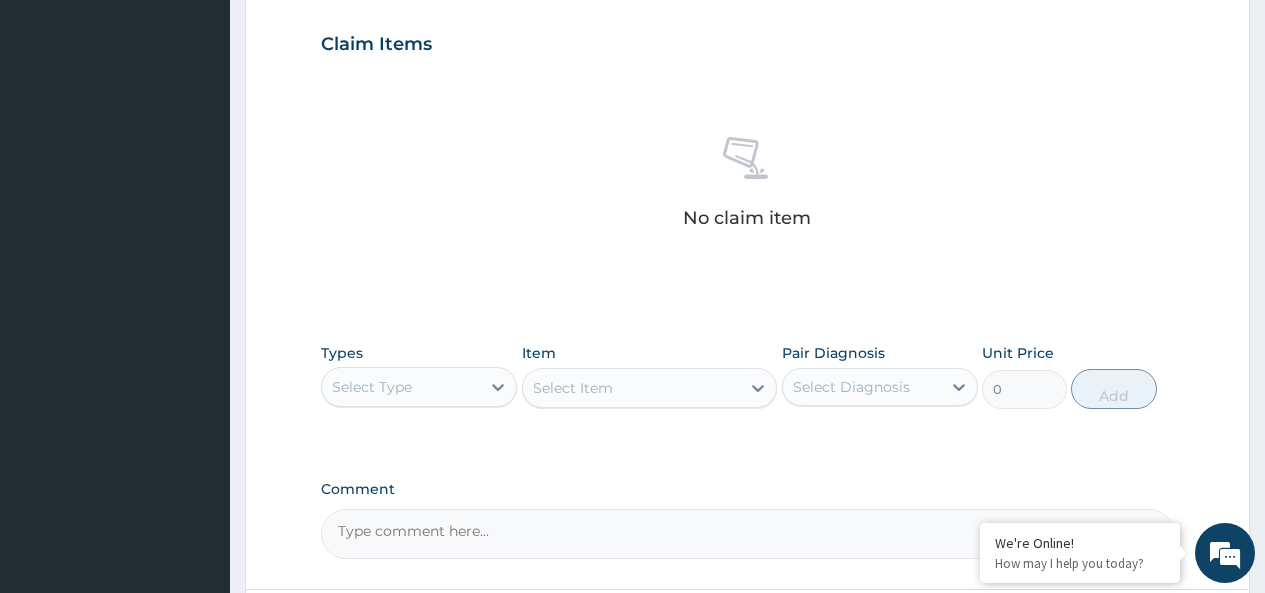 scroll, scrollTop: 700, scrollLeft: 0, axis: vertical 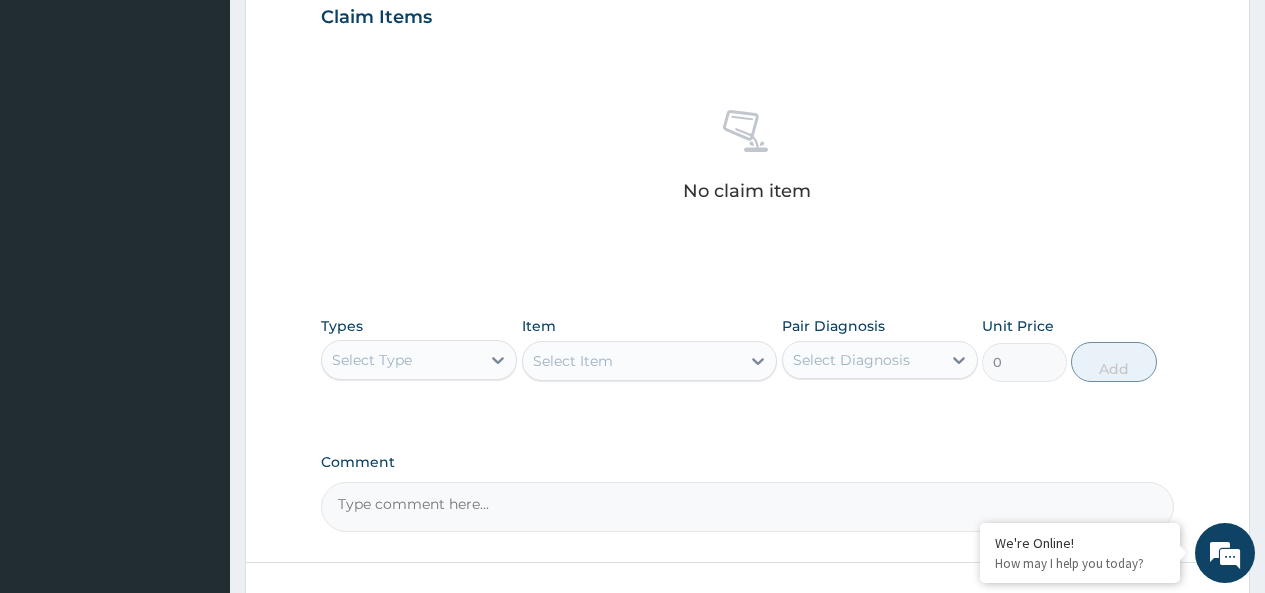 click on "Select Type" at bounding box center [401, 360] 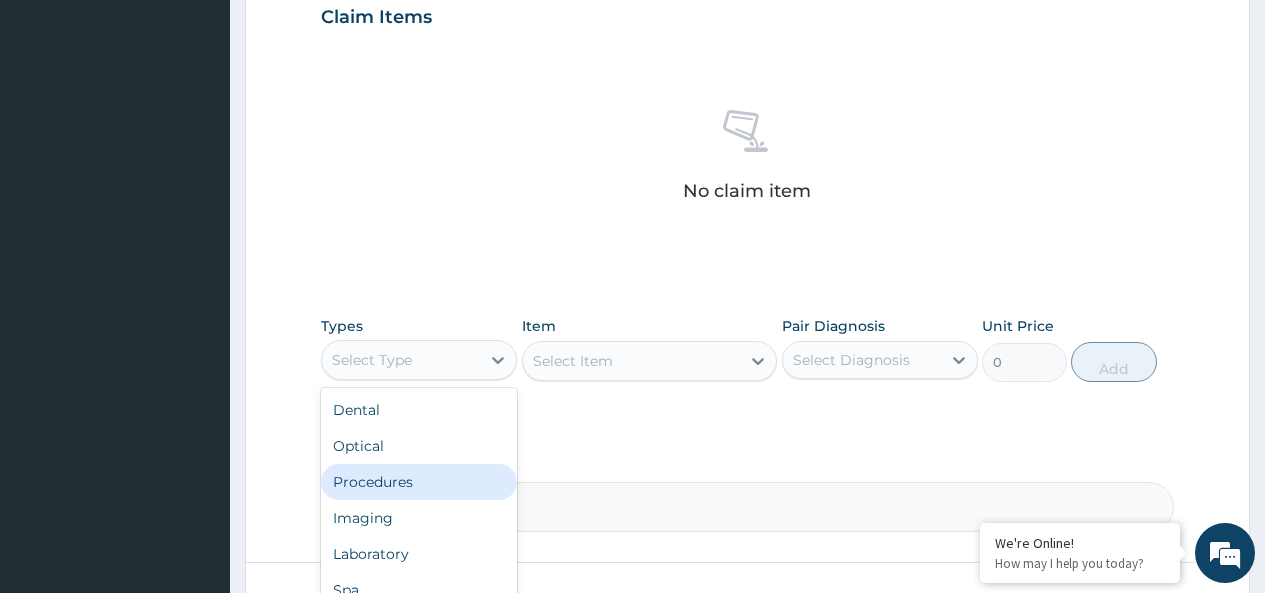 click on "Procedures" at bounding box center (419, 482) 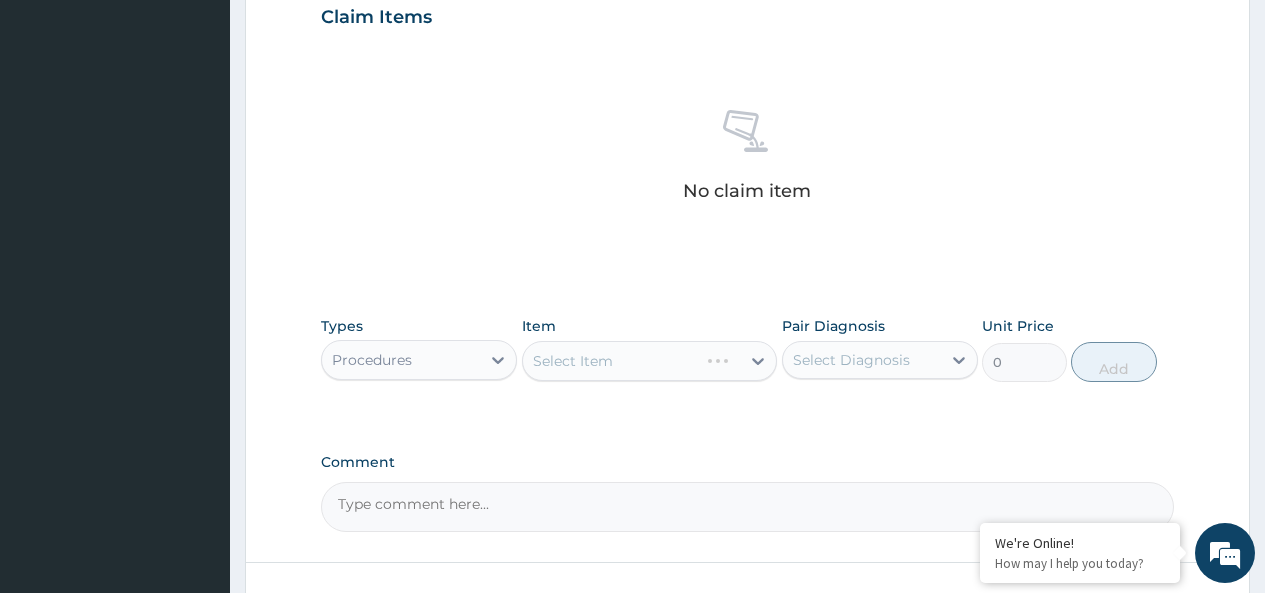 click on "Select Item" at bounding box center [650, 361] 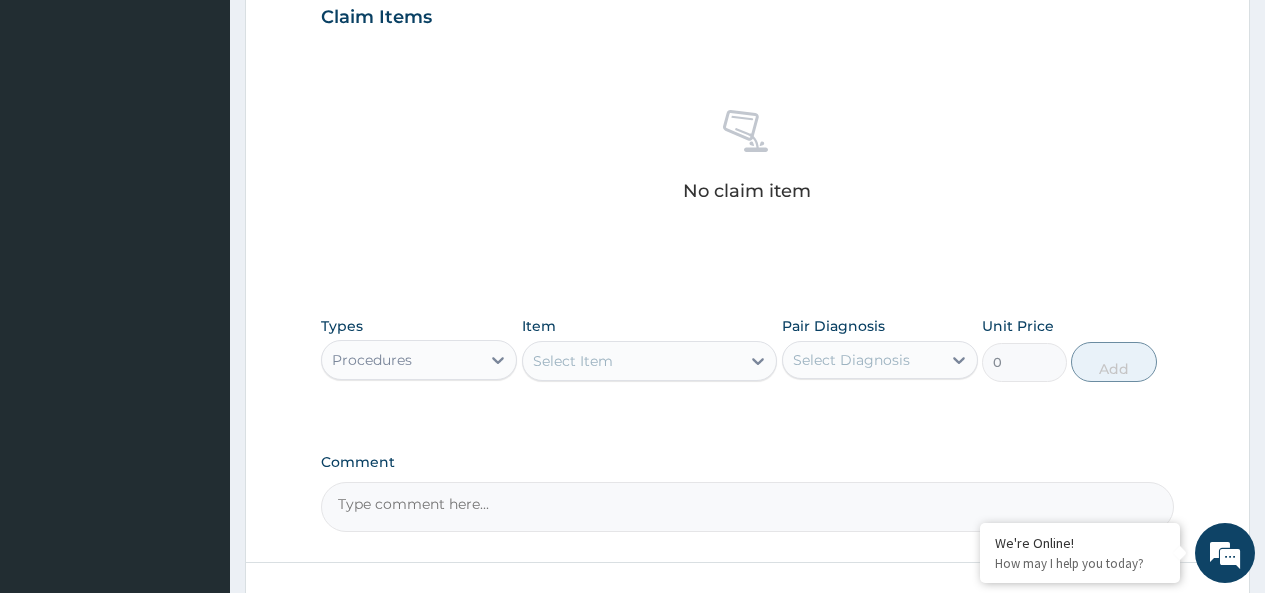 click on "Select Item" at bounding box center (632, 361) 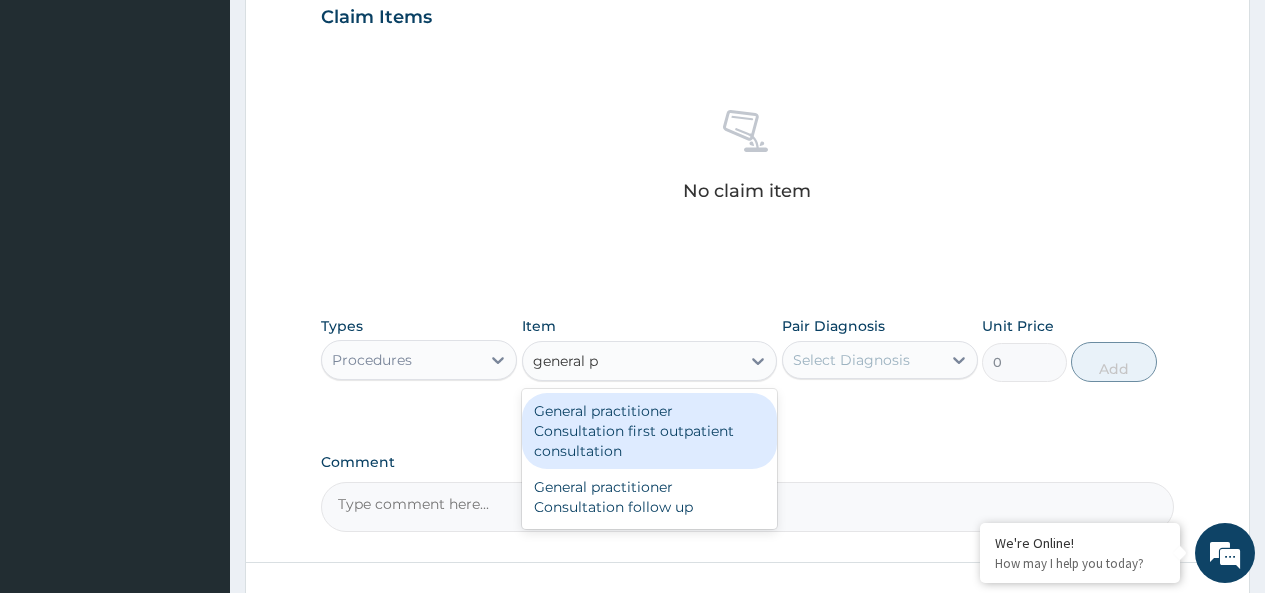 type on "general pr" 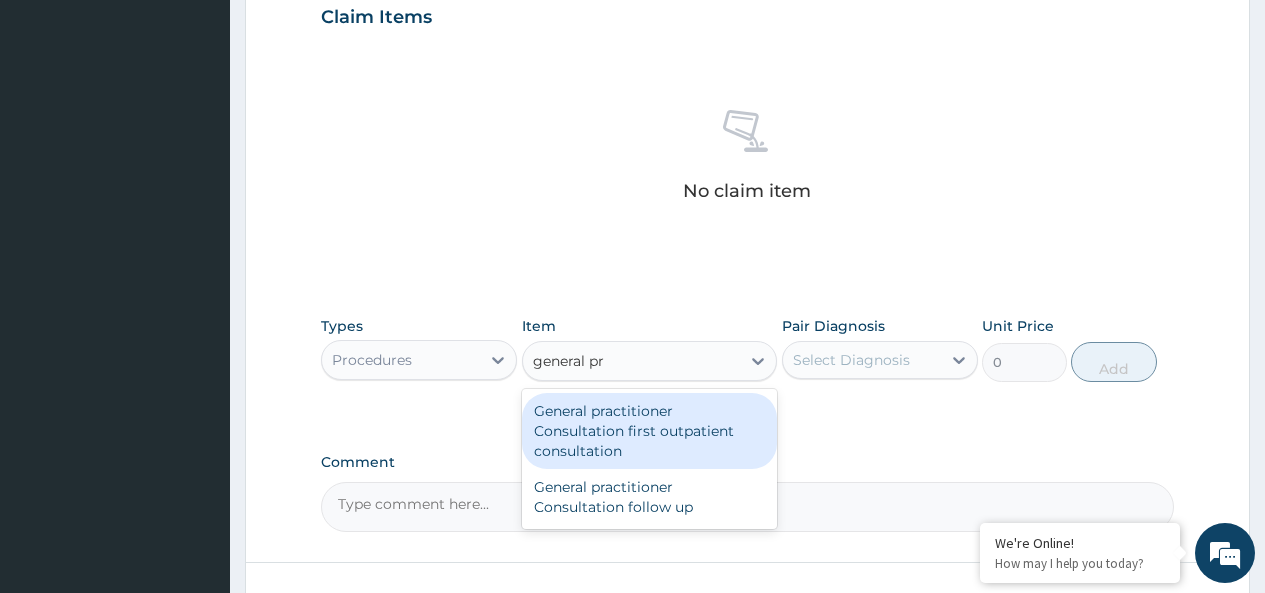 click on "General practitioner Consultation first outpatient consultation" at bounding box center (650, 431) 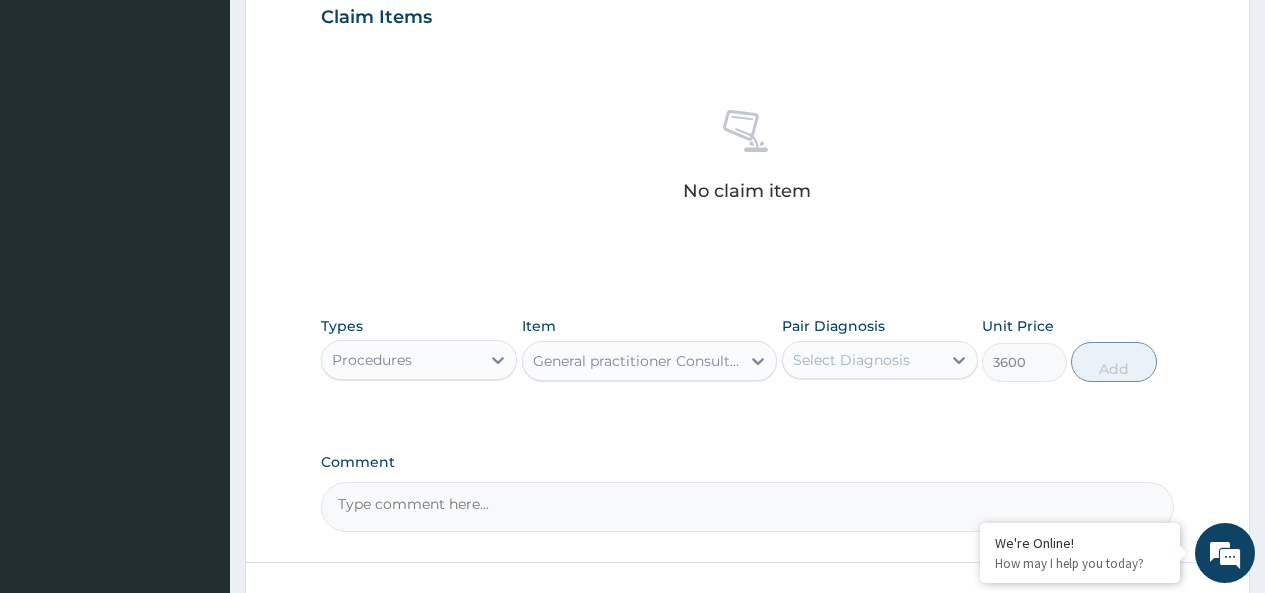 click on "Select Diagnosis" at bounding box center (851, 360) 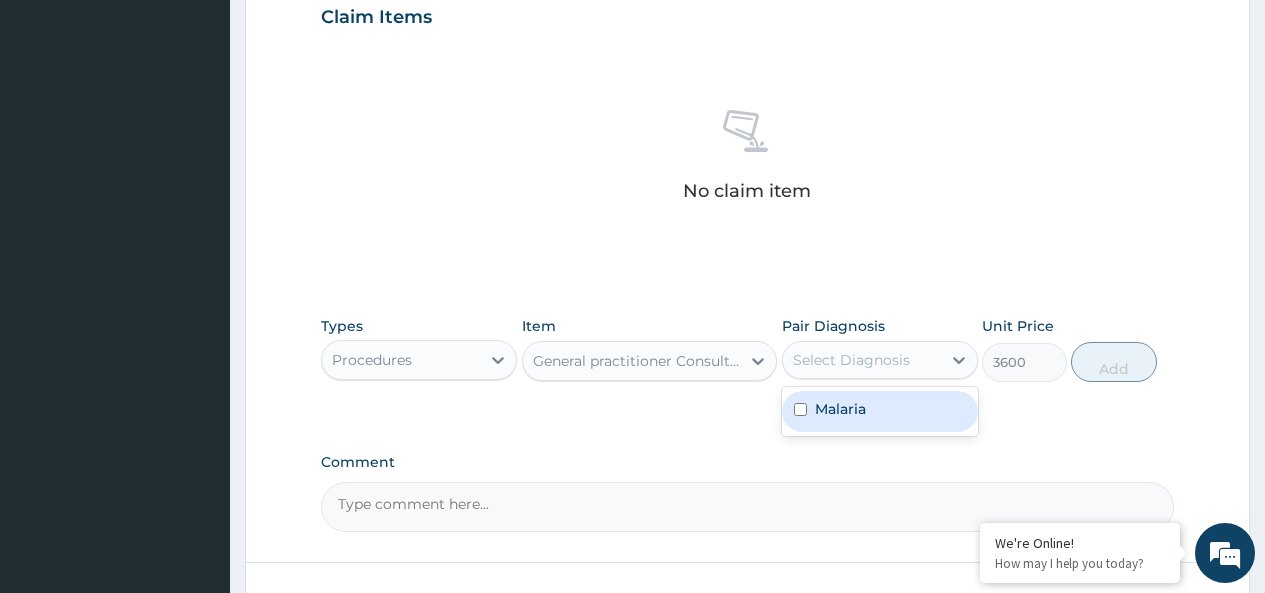 click on "Malaria" at bounding box center [840, 409] 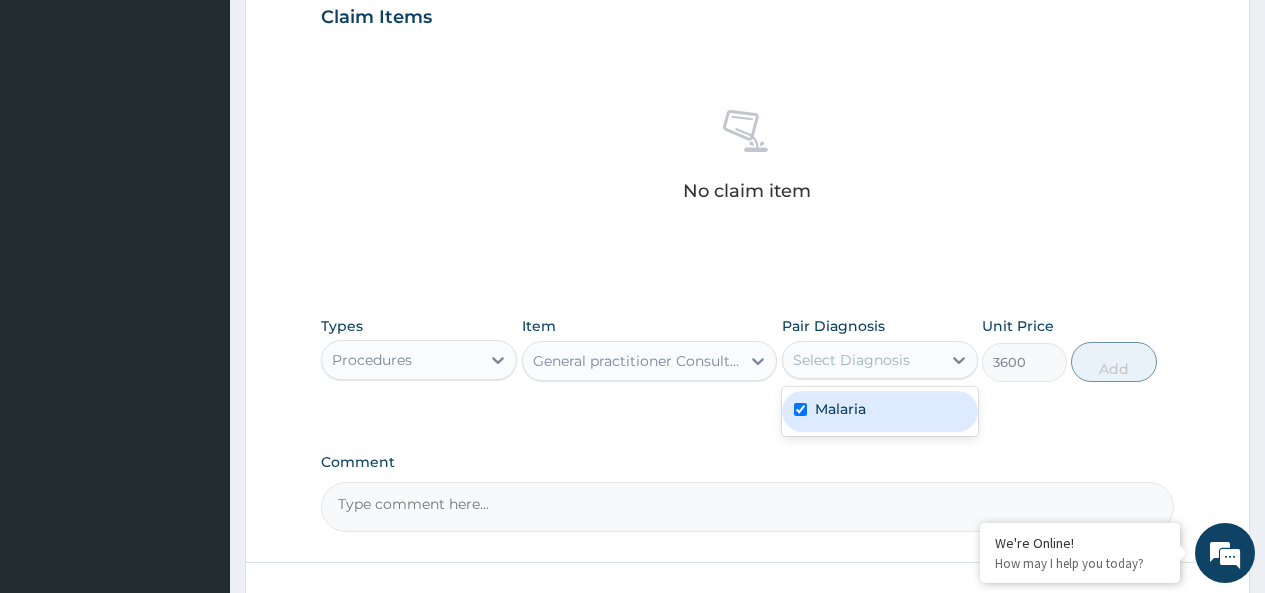 checkbox on "true" 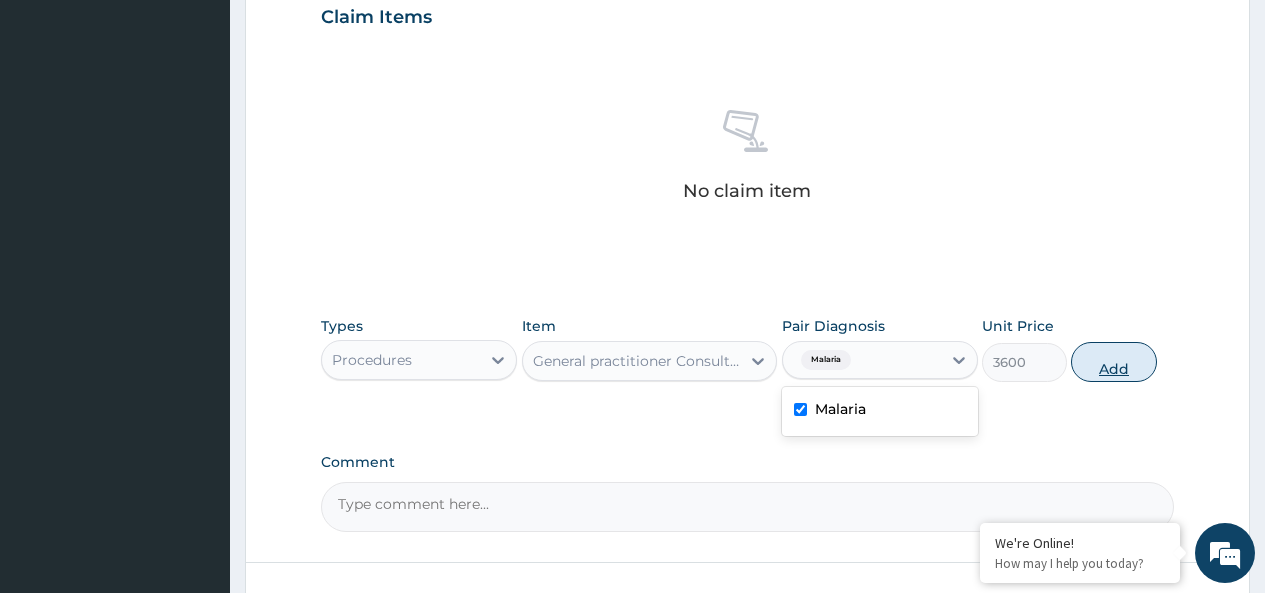click on "Add" at bounding box center (1113, 362) 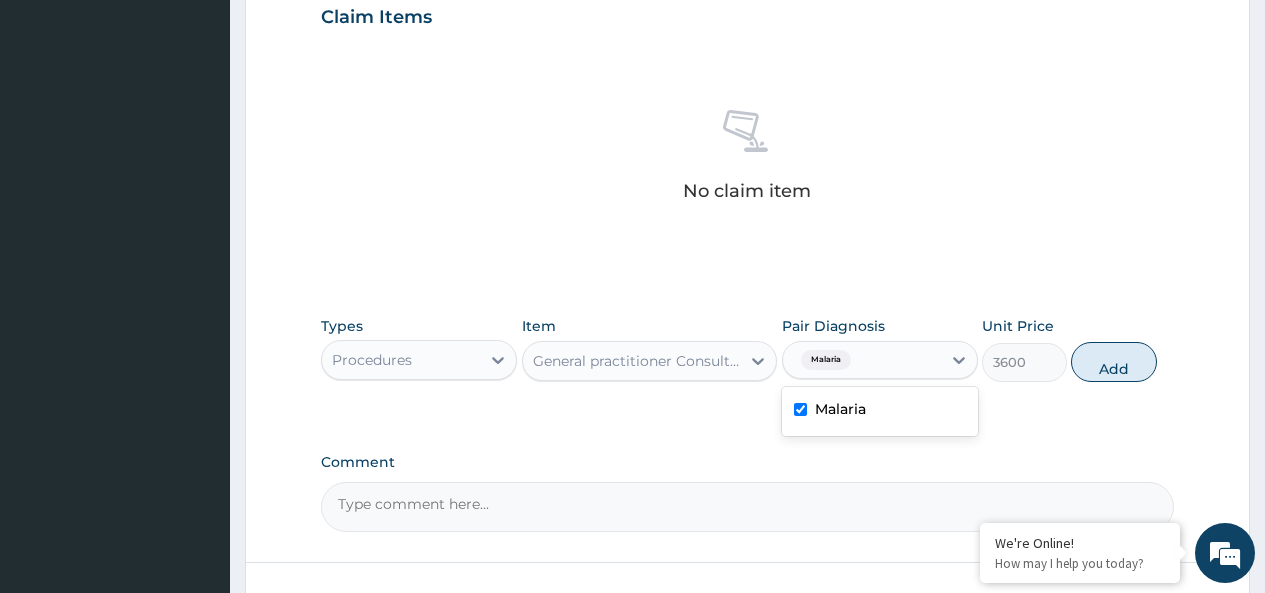 type on "0" 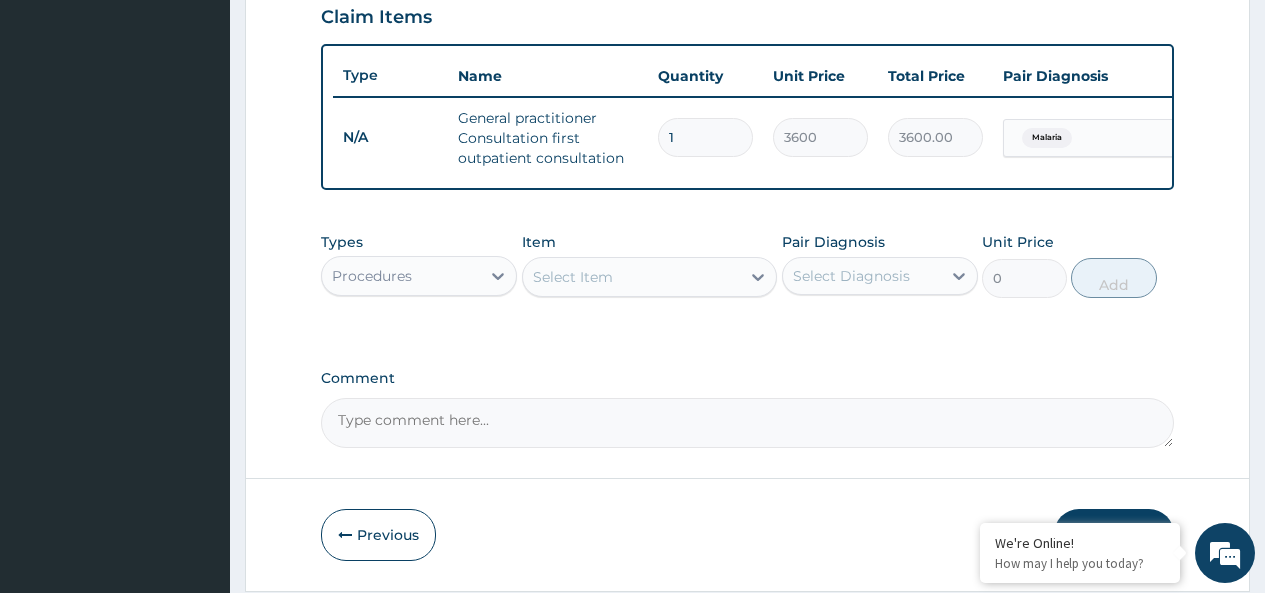 click on "Select Item" at bounding box center [632, 277] 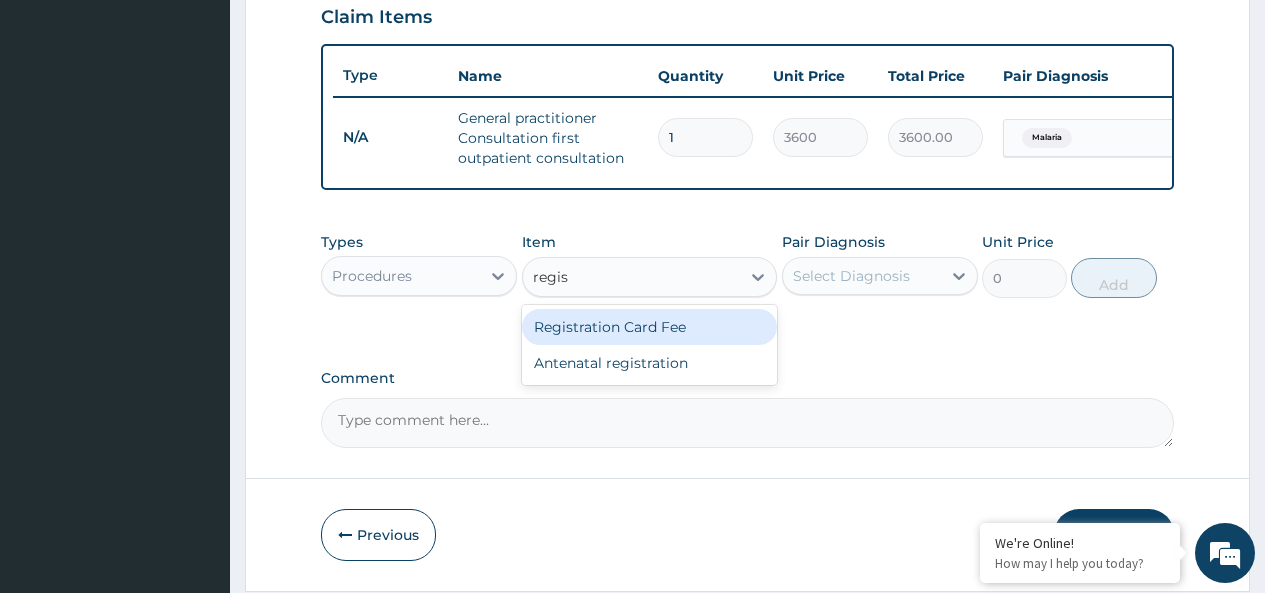 type on "regist" 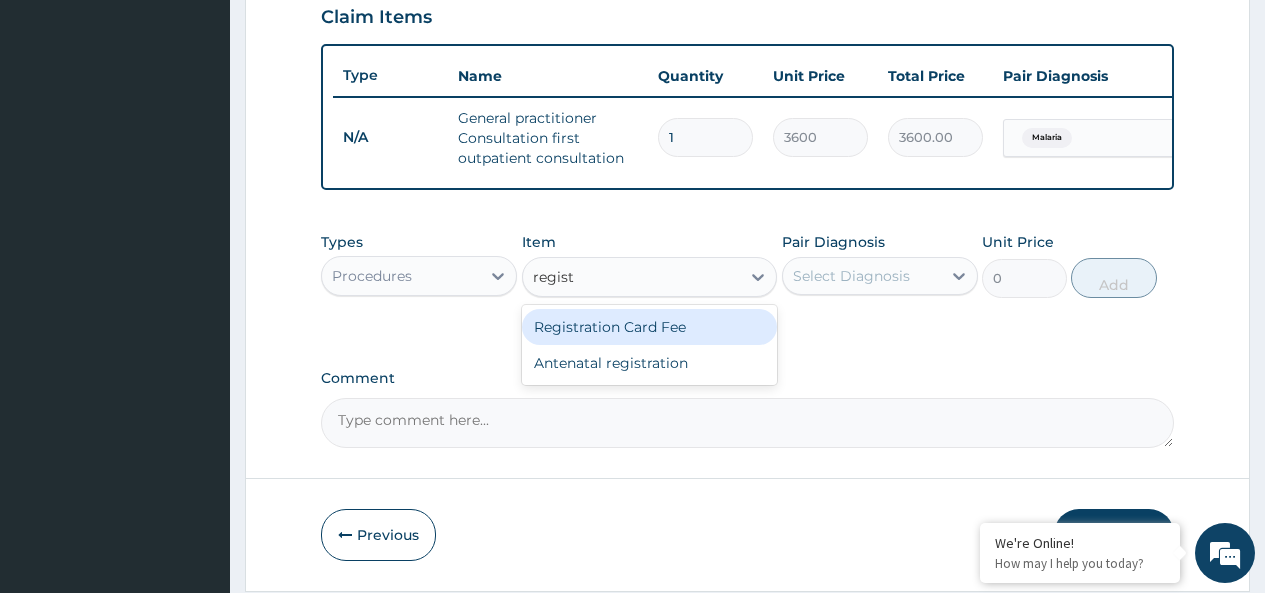 click on "Registration Card Fee" at bounding box center (650, 327) 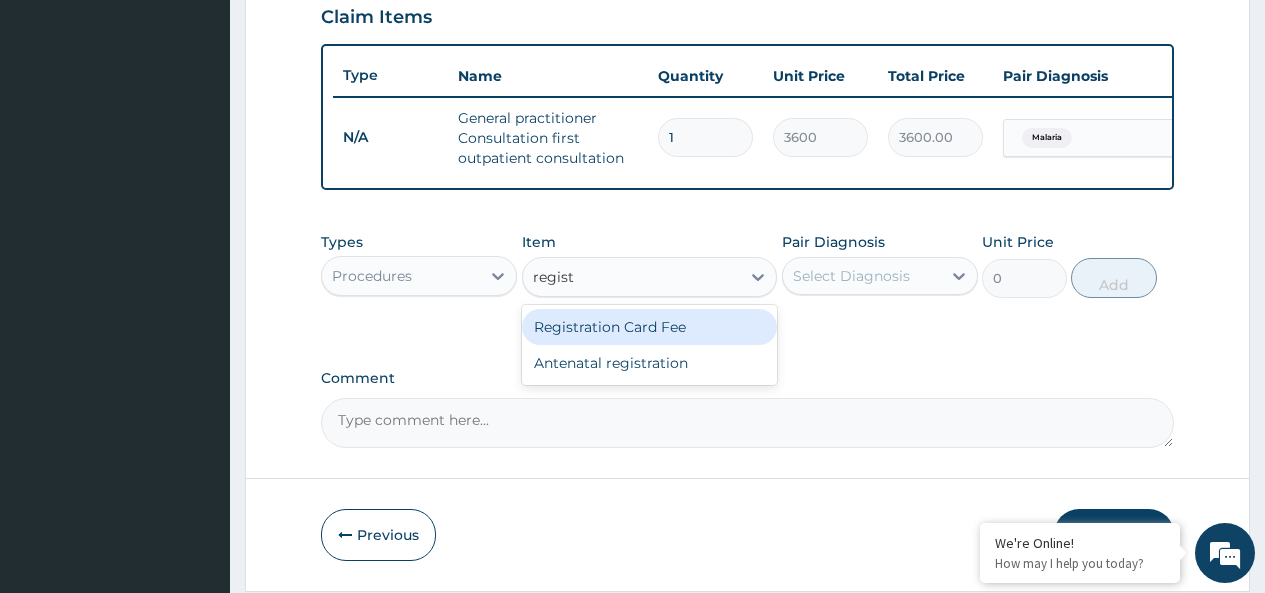 type 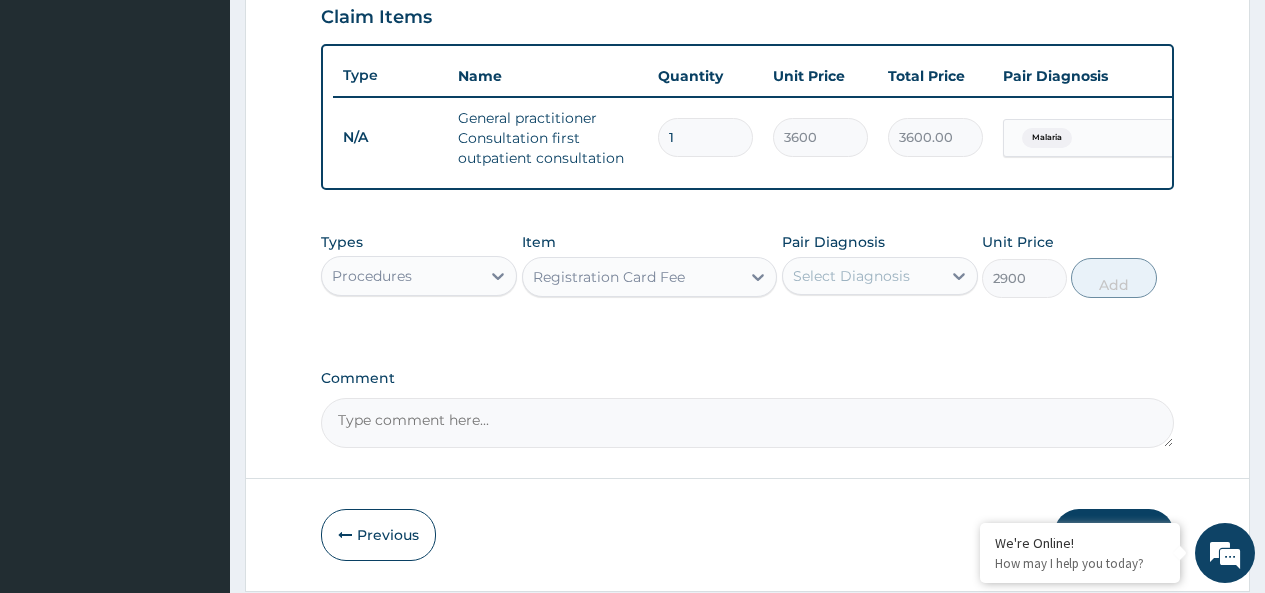 click on "Select Diagnosis" at bounding box center [851, 276] 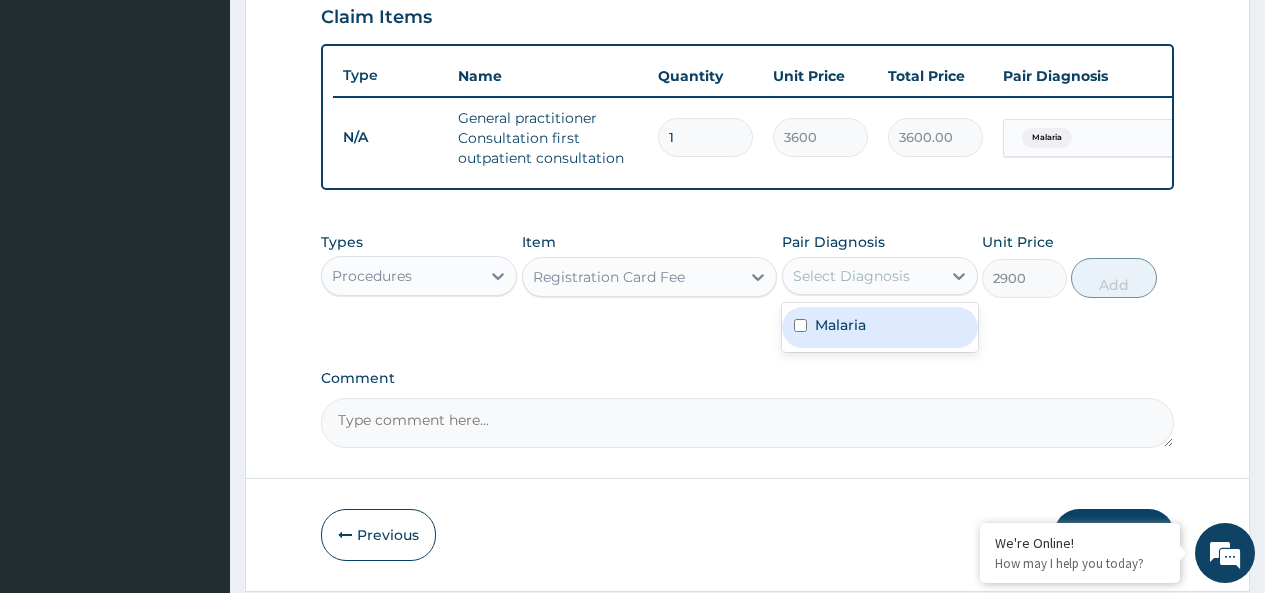 click on "Malaria" at bounding box center [840, 325] 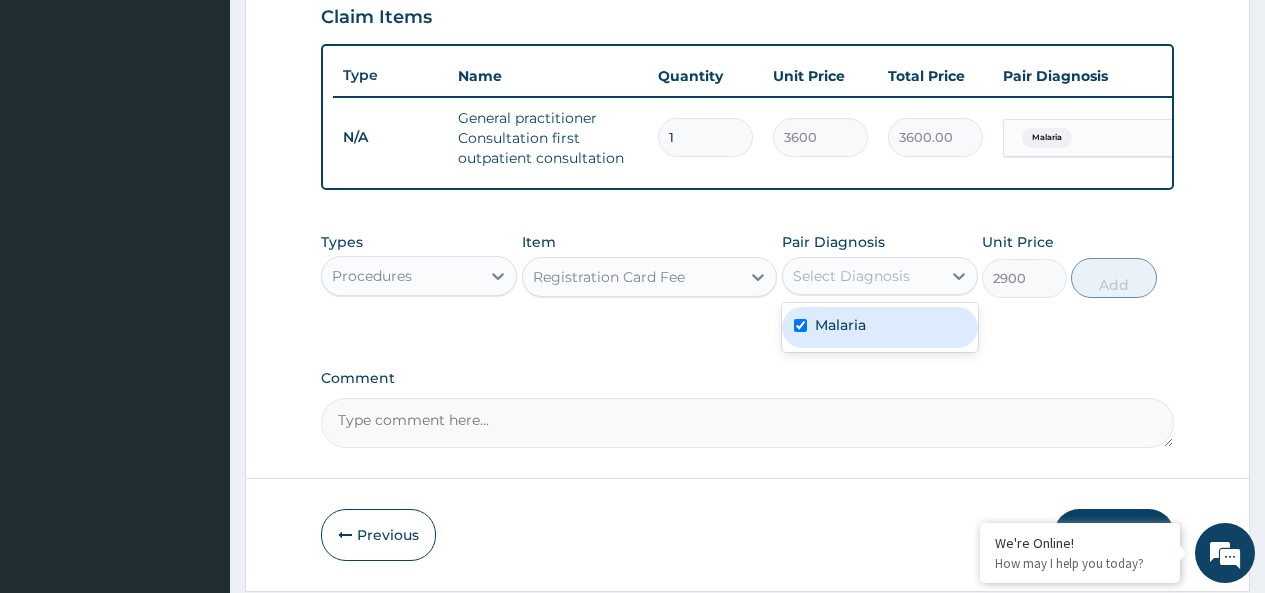 checkbox on "true" 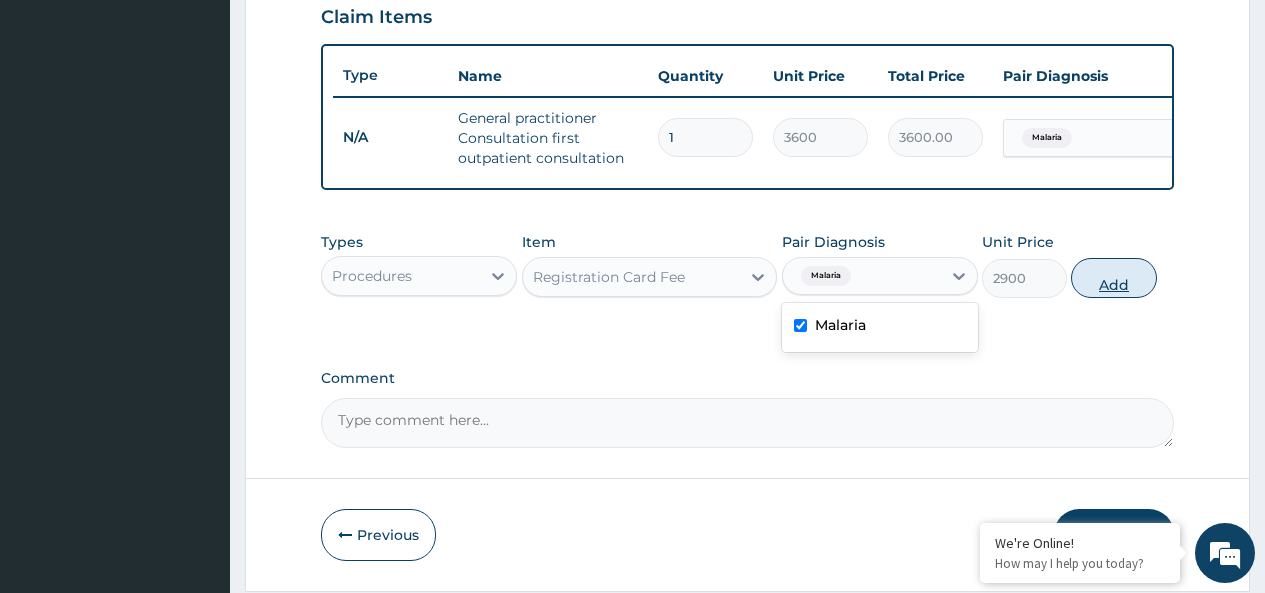 click on "Add" at bounding box center [1113, 278] 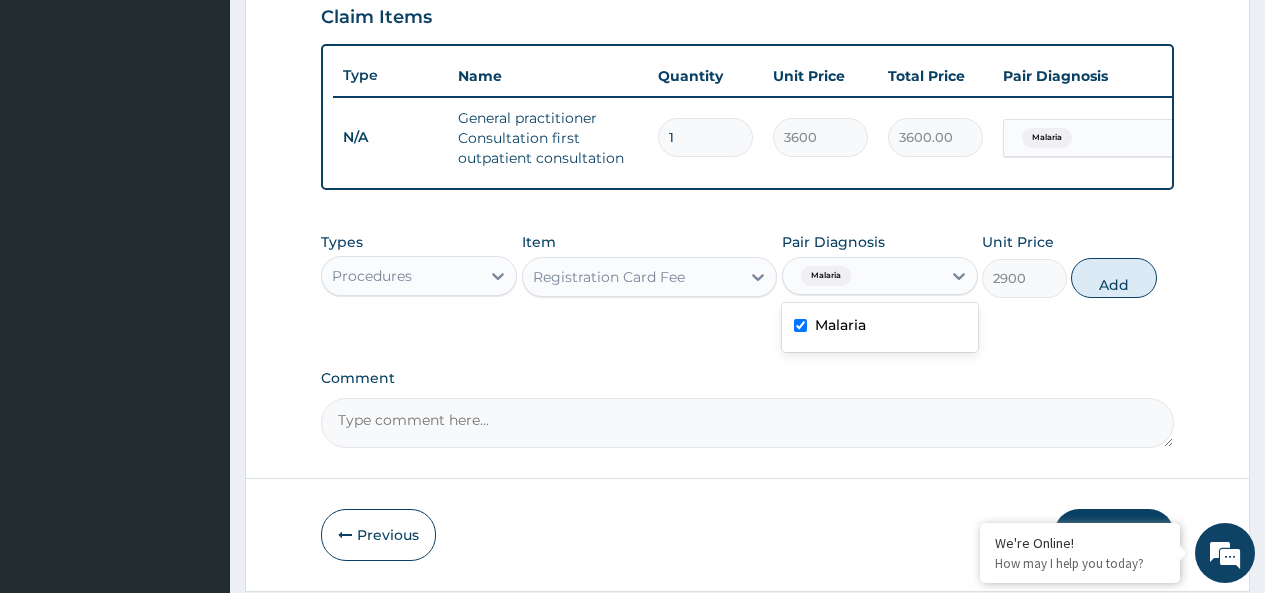 type on "0" 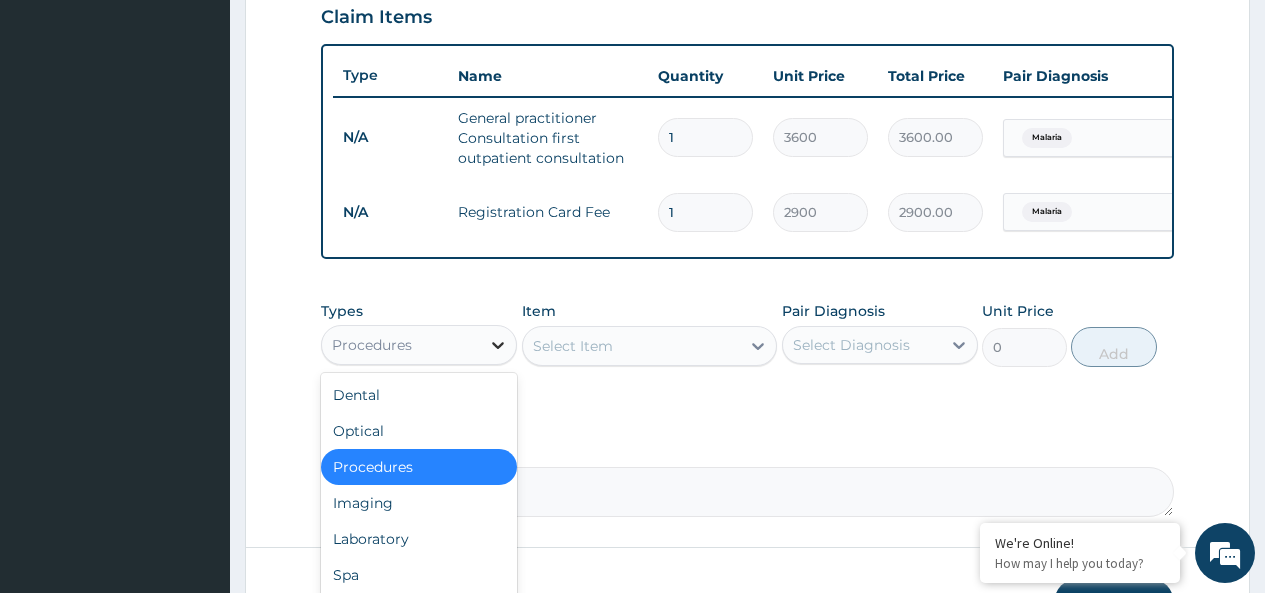 click at bounding box center [498, 345] 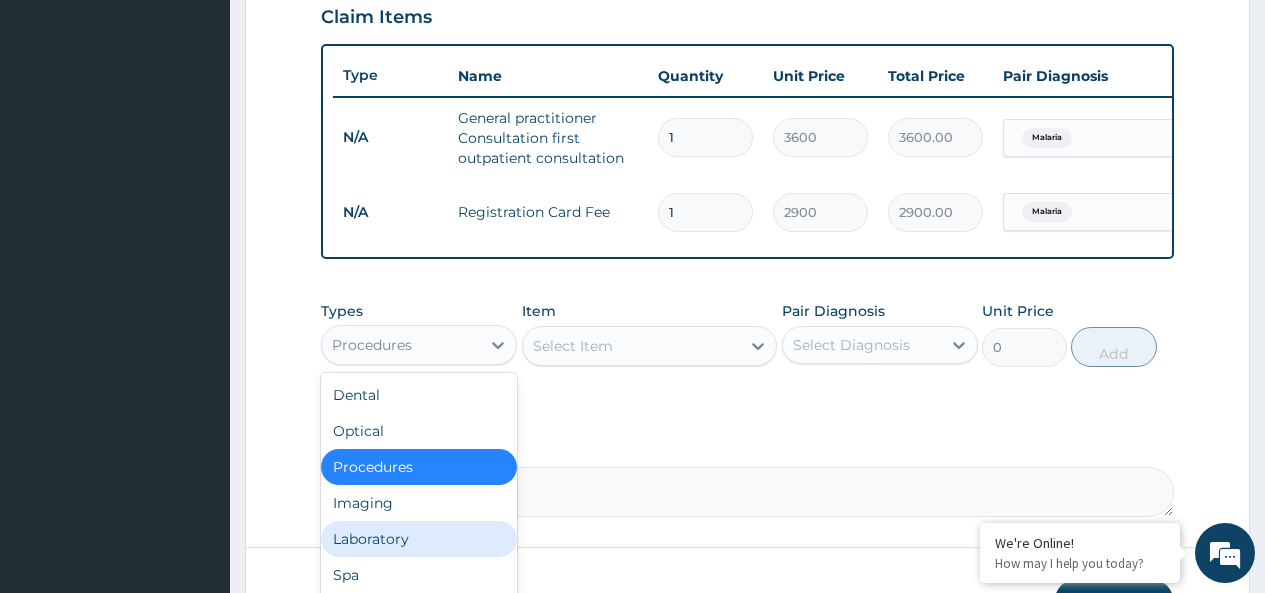 click on "Laboratory" at bounding box center (419, 539) 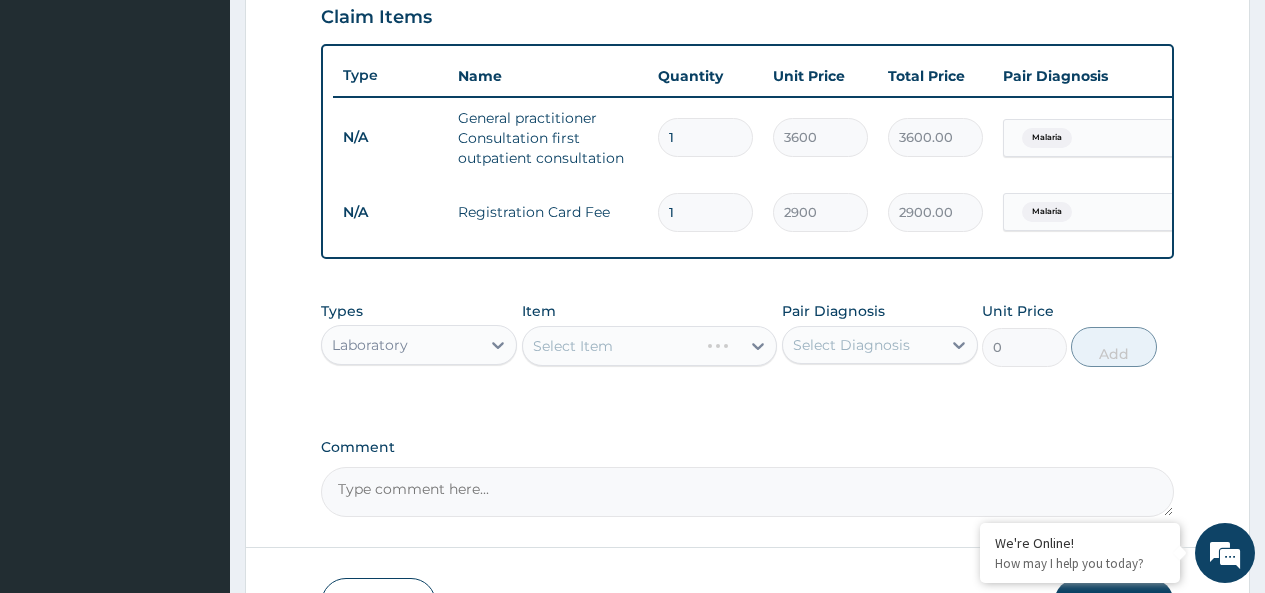click on "Select Item" at bounding box center (650, 346) 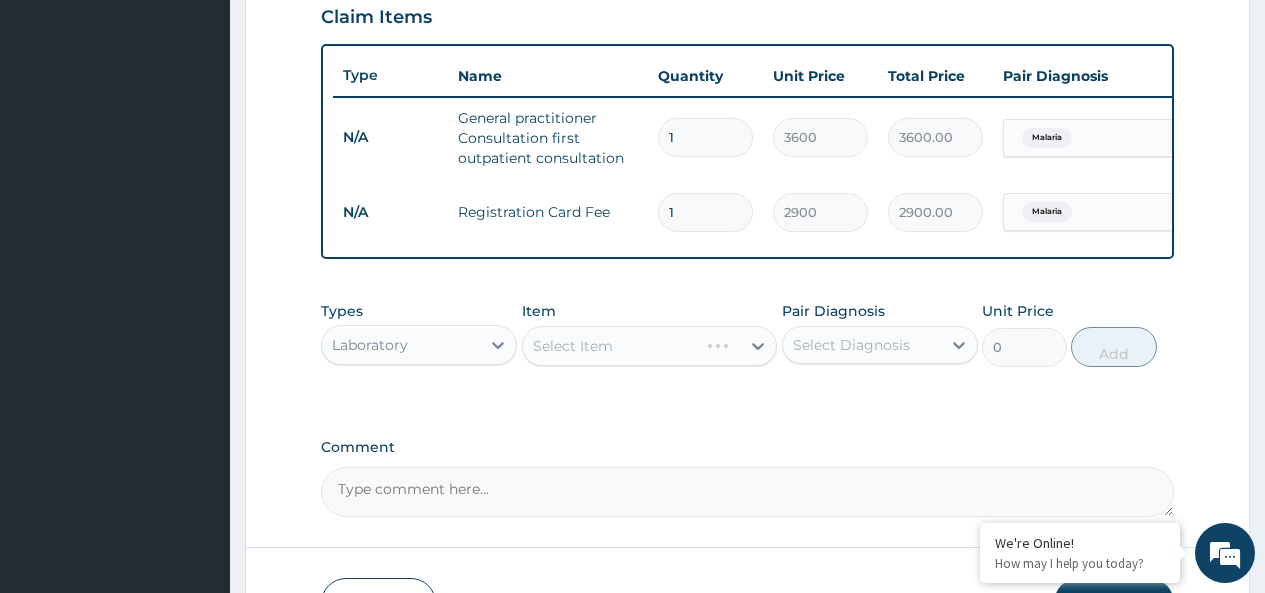 click on "Select Item" at bounding box center (573, 346) 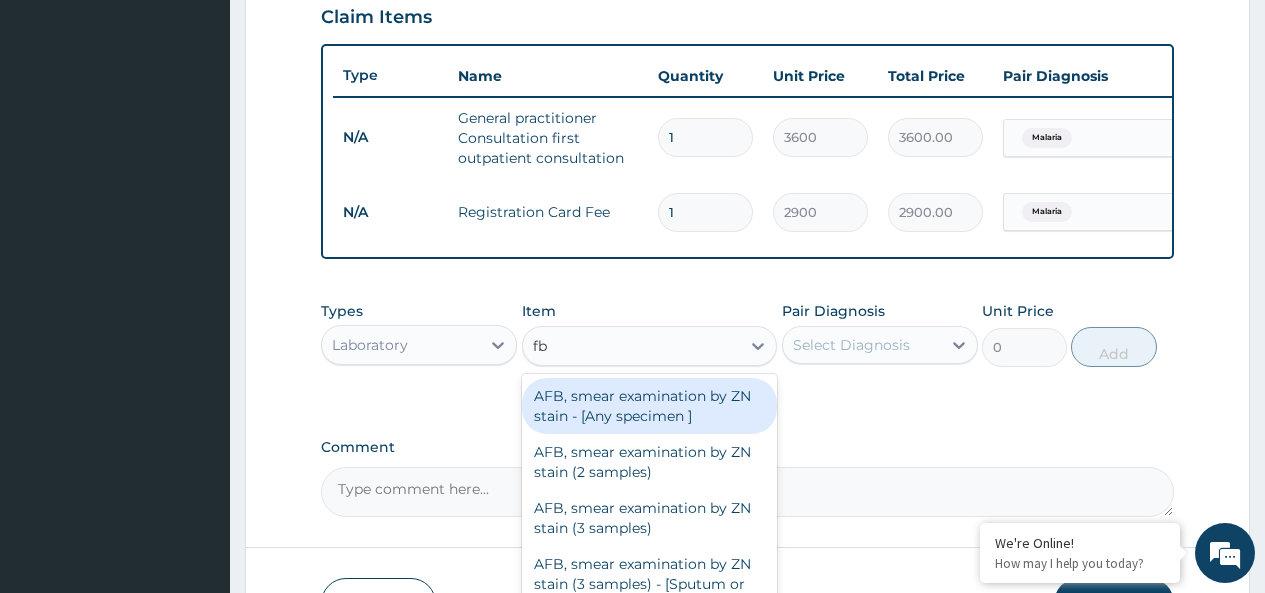 type on "fbc" 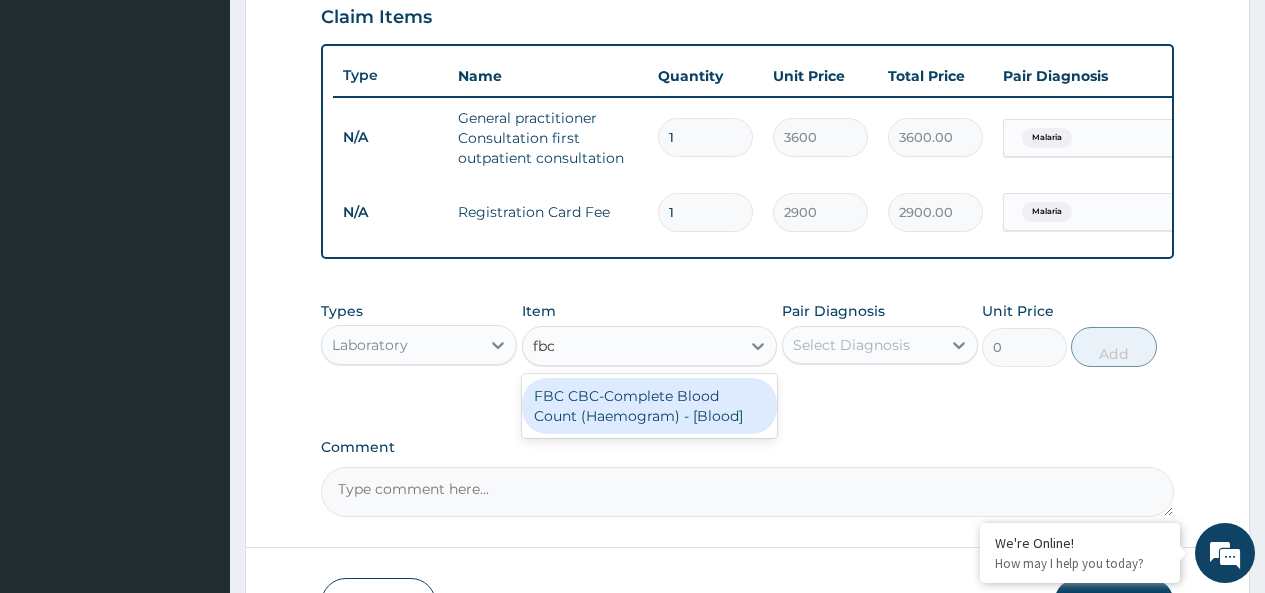 click on "FBC CBC-Complete Blood Count (Haemogram) - [Blood]" at bounding box center (650, 406) 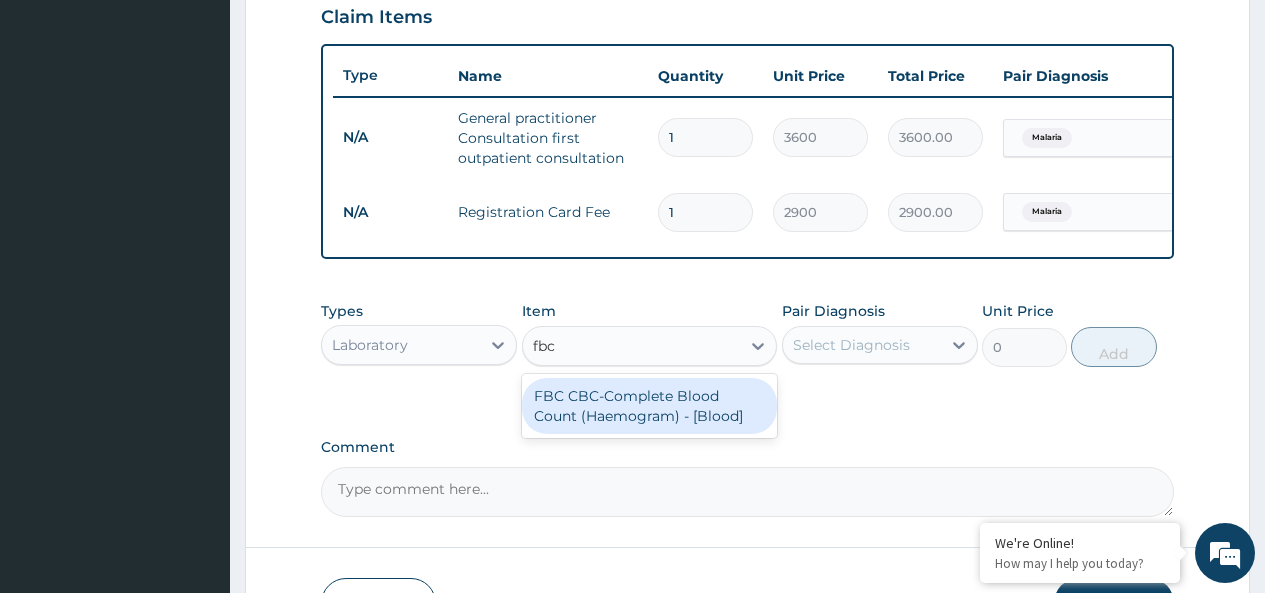type 